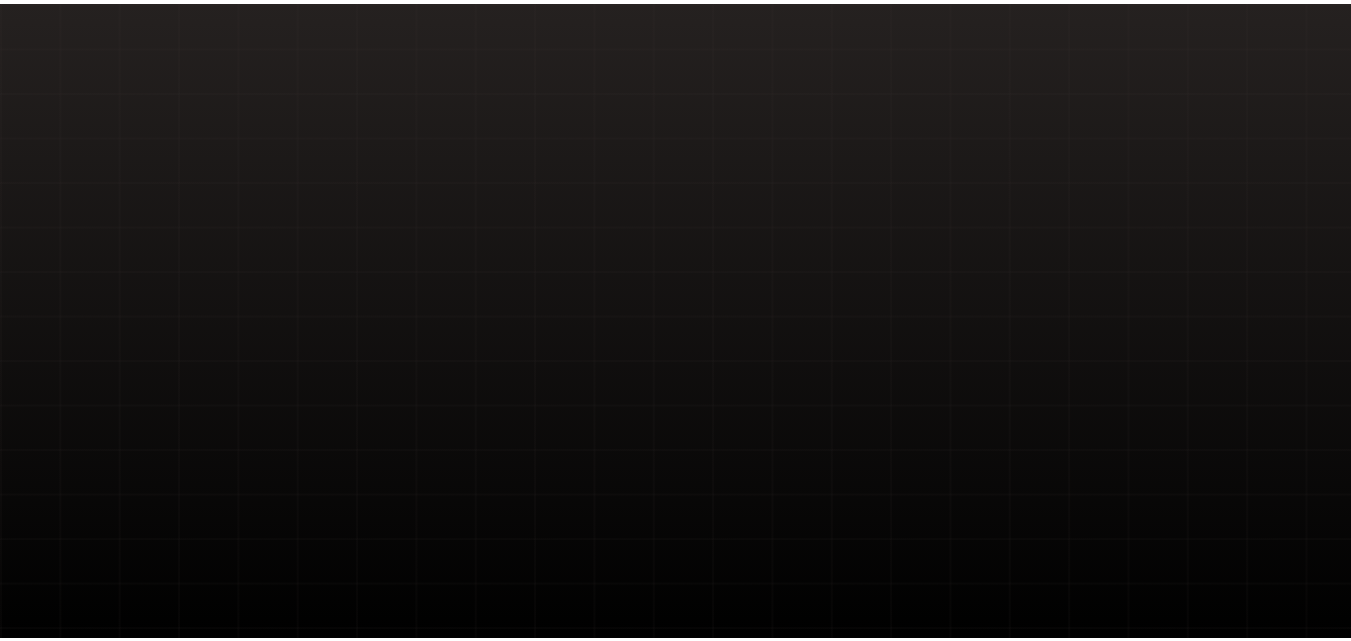 scroll, scrollTop: 0, scrollLeft: 0, axis: both 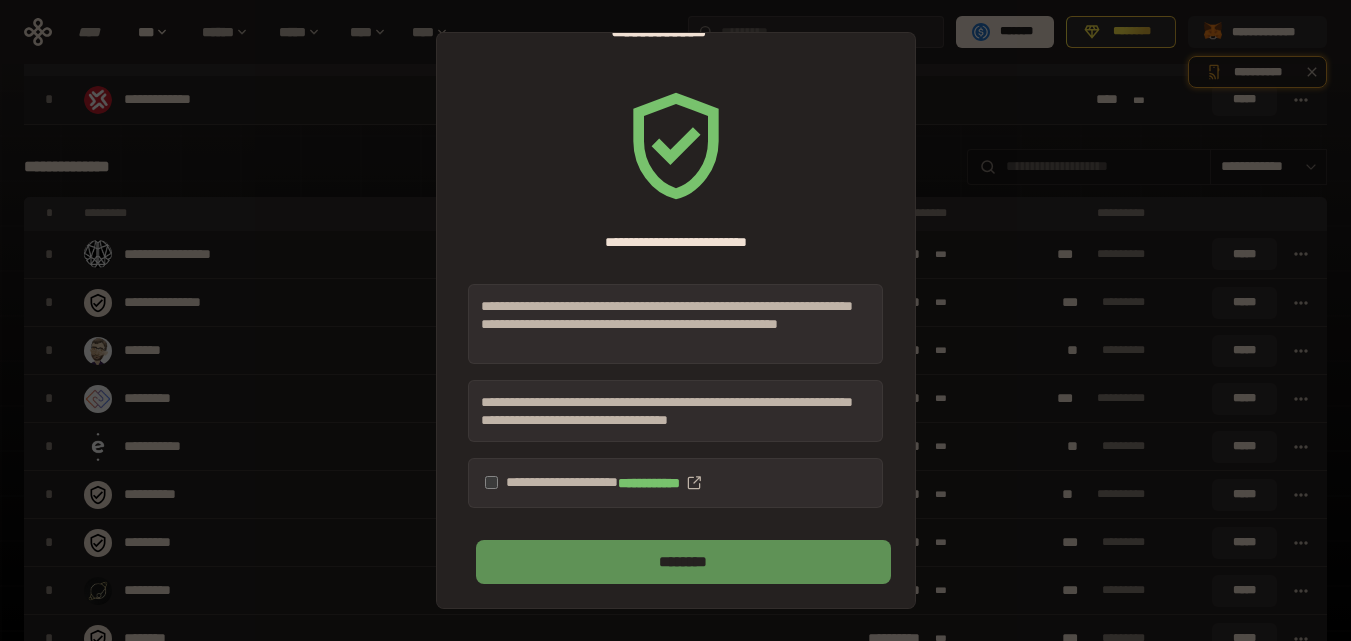 click on "********" at bounding box center (683, 562) 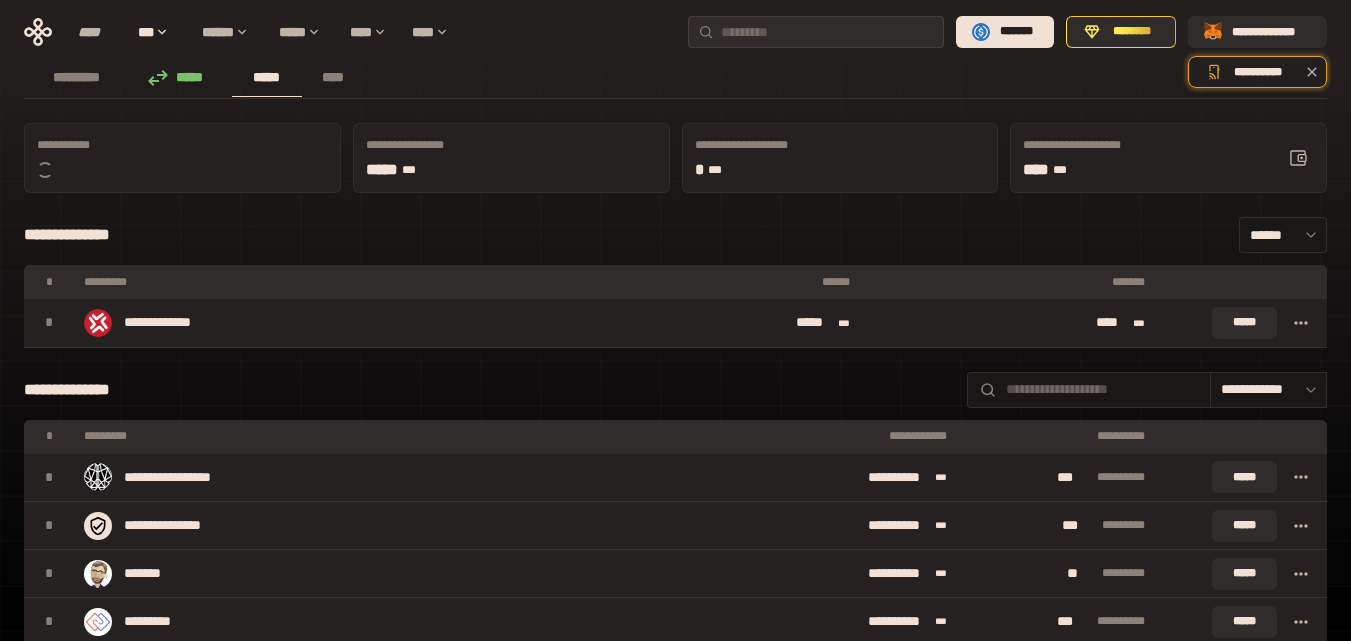 scroll, scrollTop: 100, scrollLeft: 0, axis: vertical 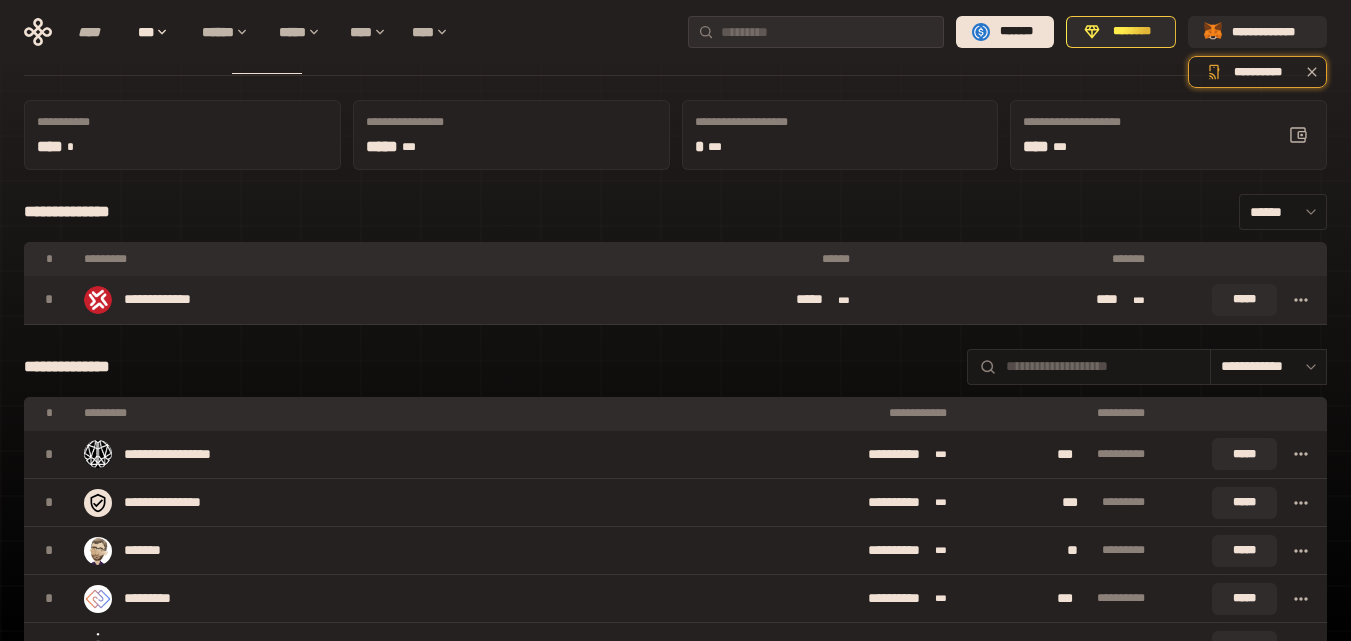 click 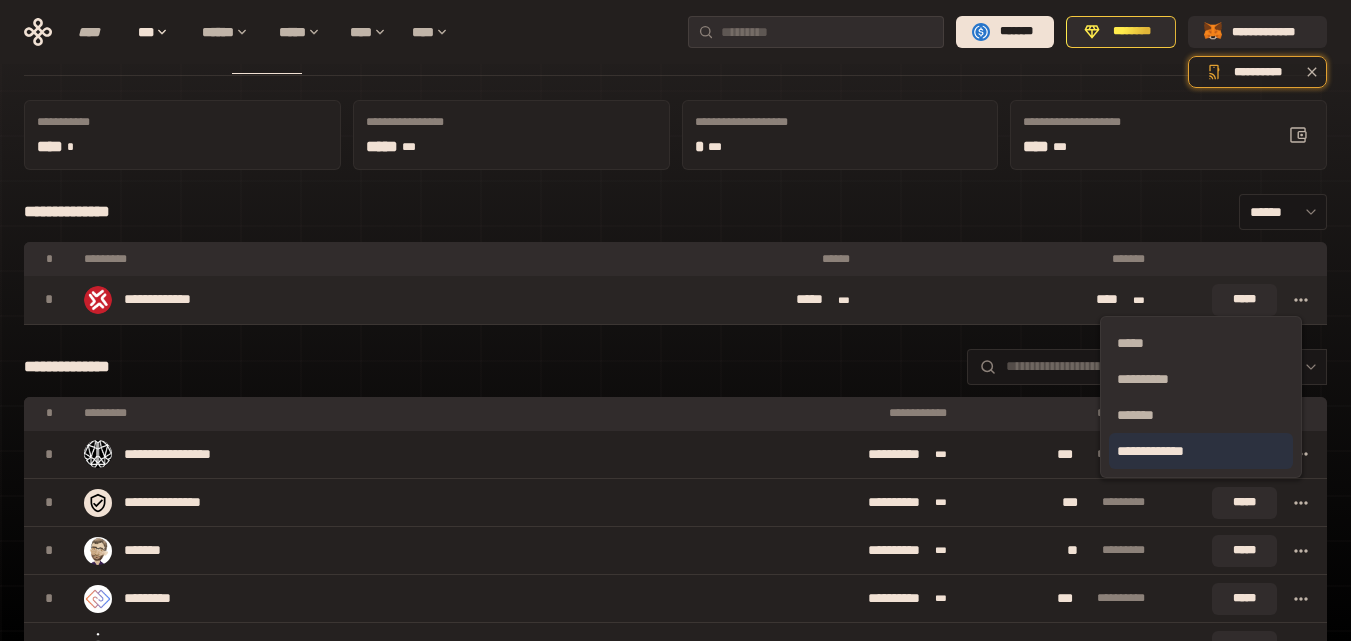 click on "**********" at bounding box center (1201, 451) 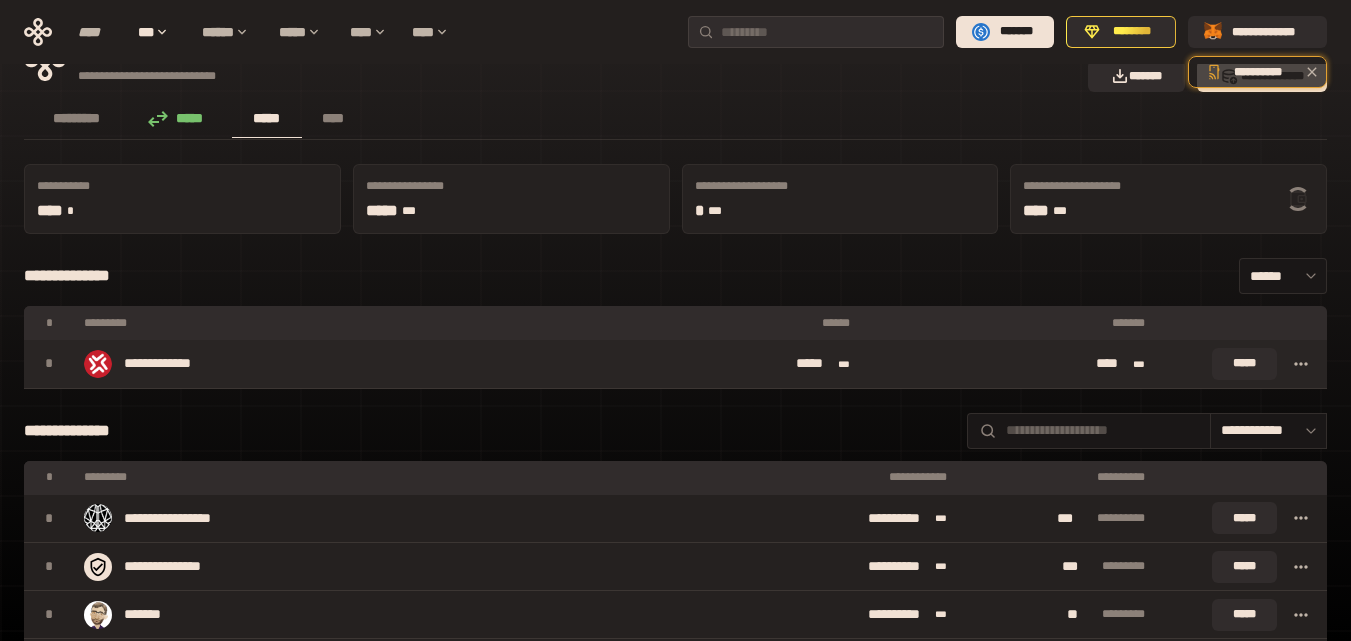 scroll, scrollTop: 0, scrollLeft: 0, axis: both 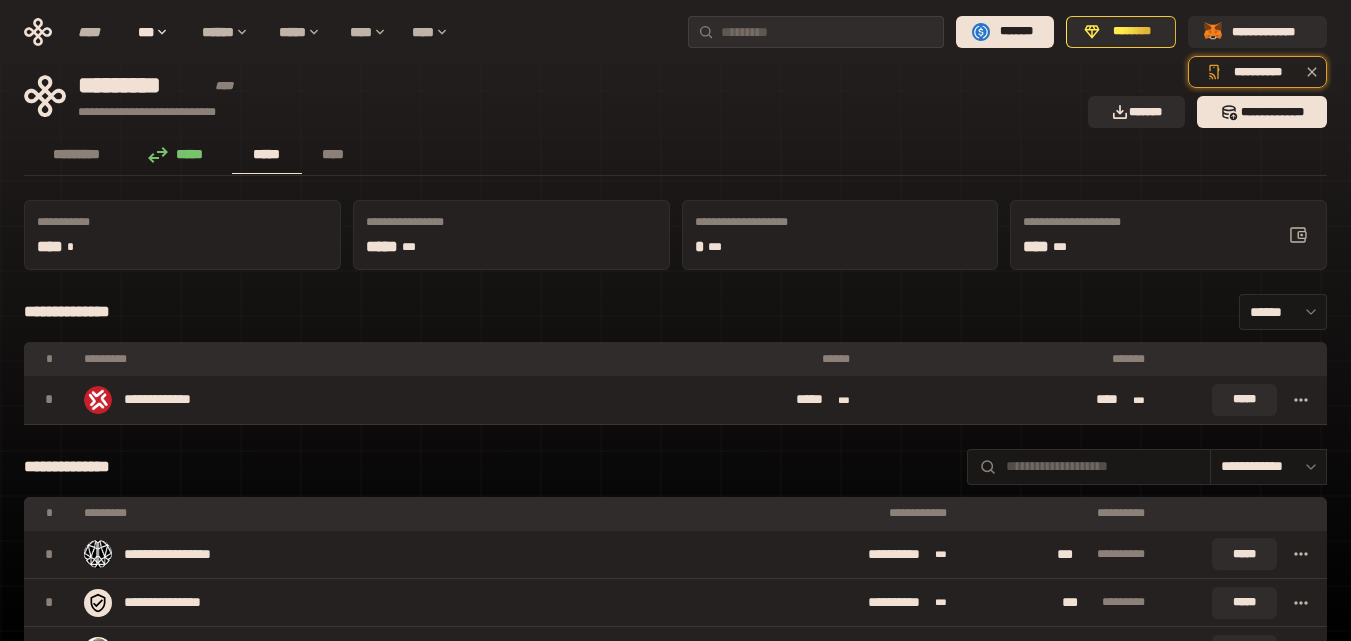 click on "**********" at bounding box center (1168, 235) 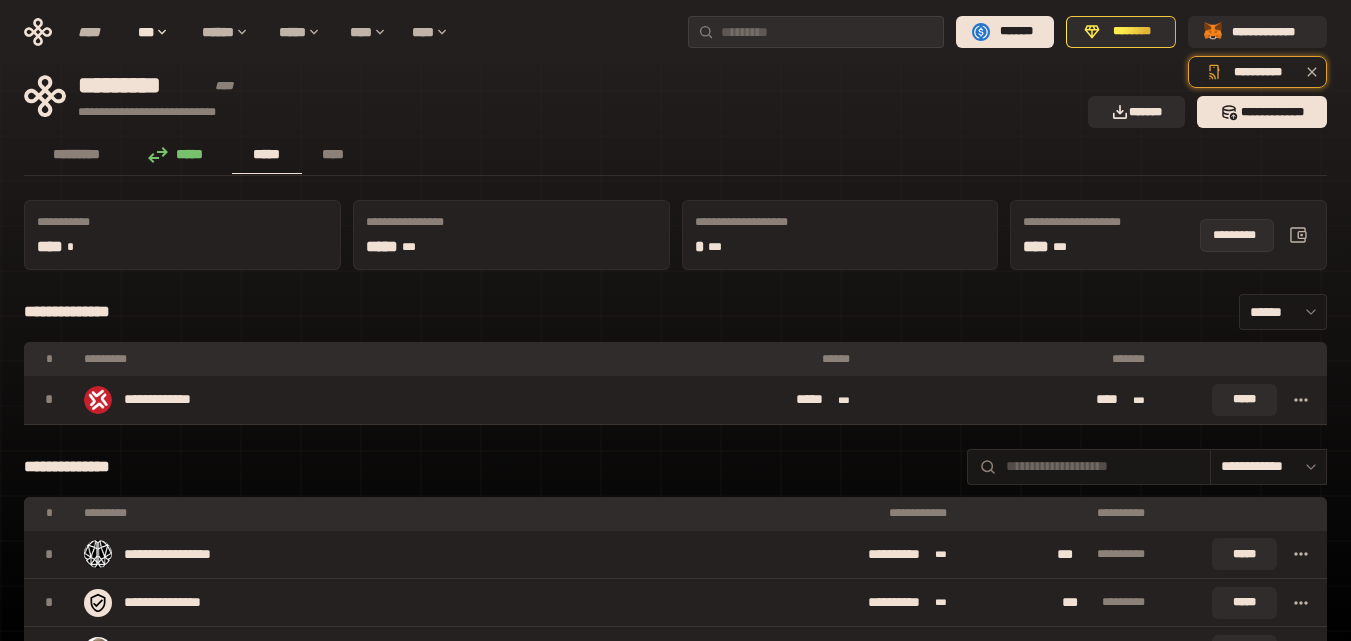 click 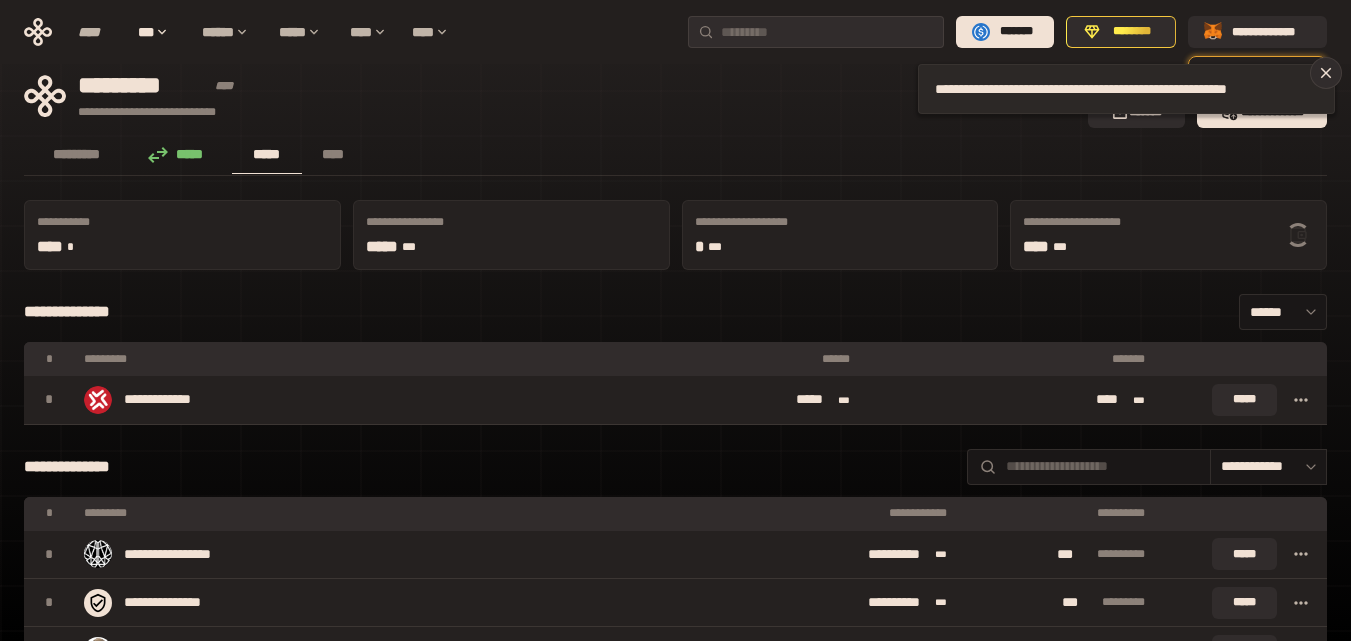 click on "**********" at bounding box center [1126, 89] 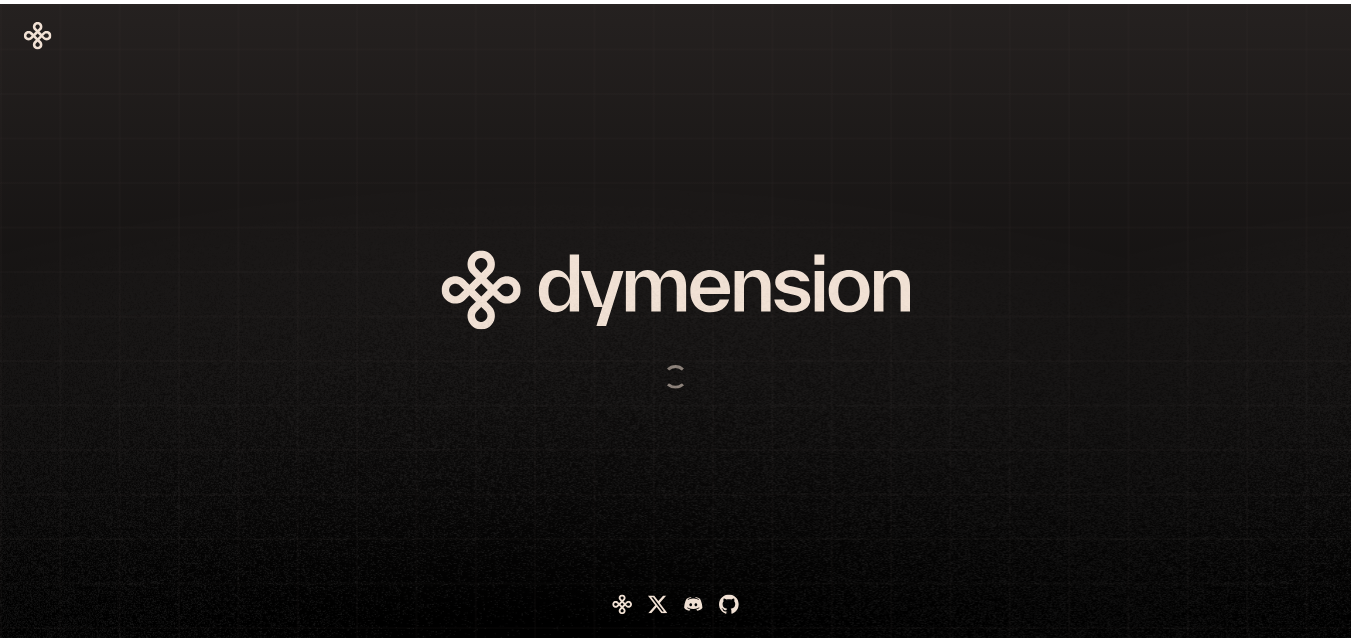 scroll, scrollTop: 0, scrollLeft: 0, axis: both 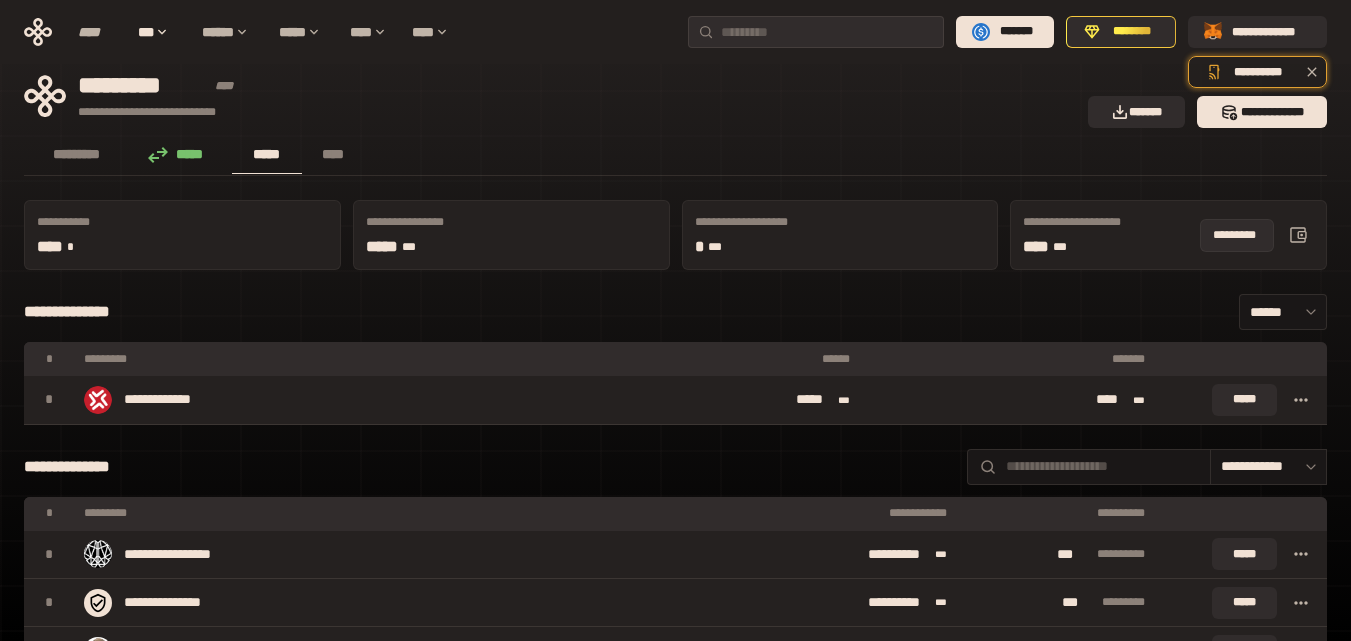 click 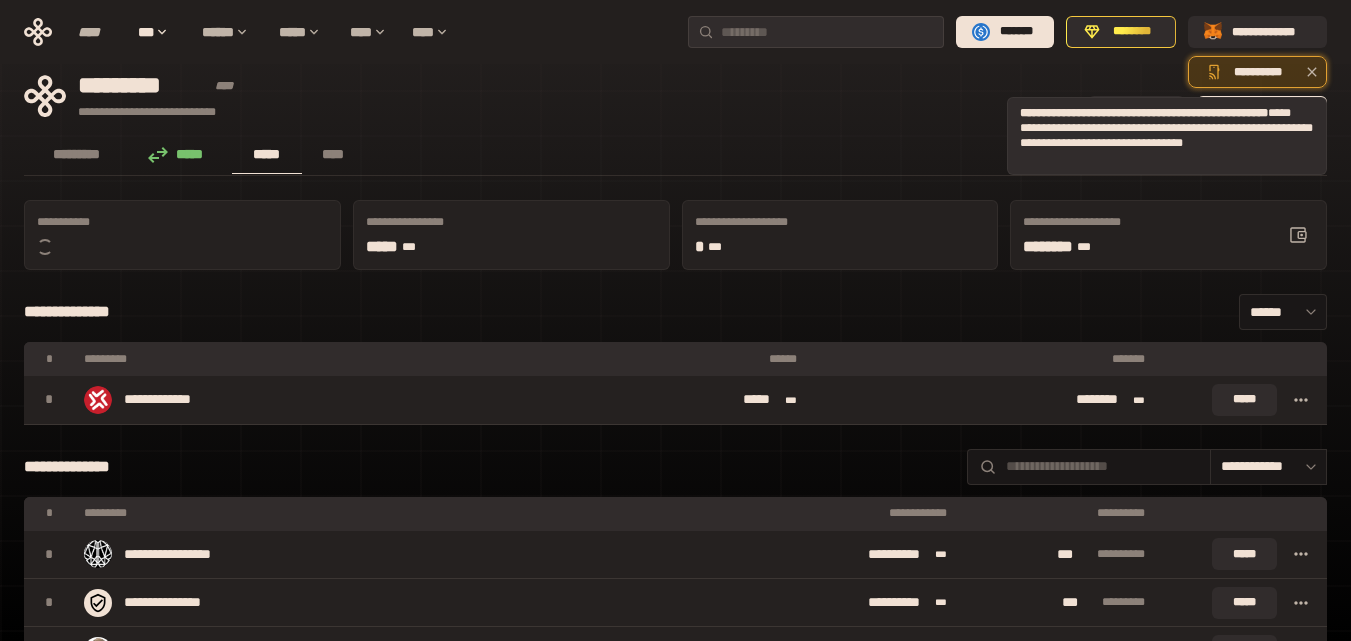 click 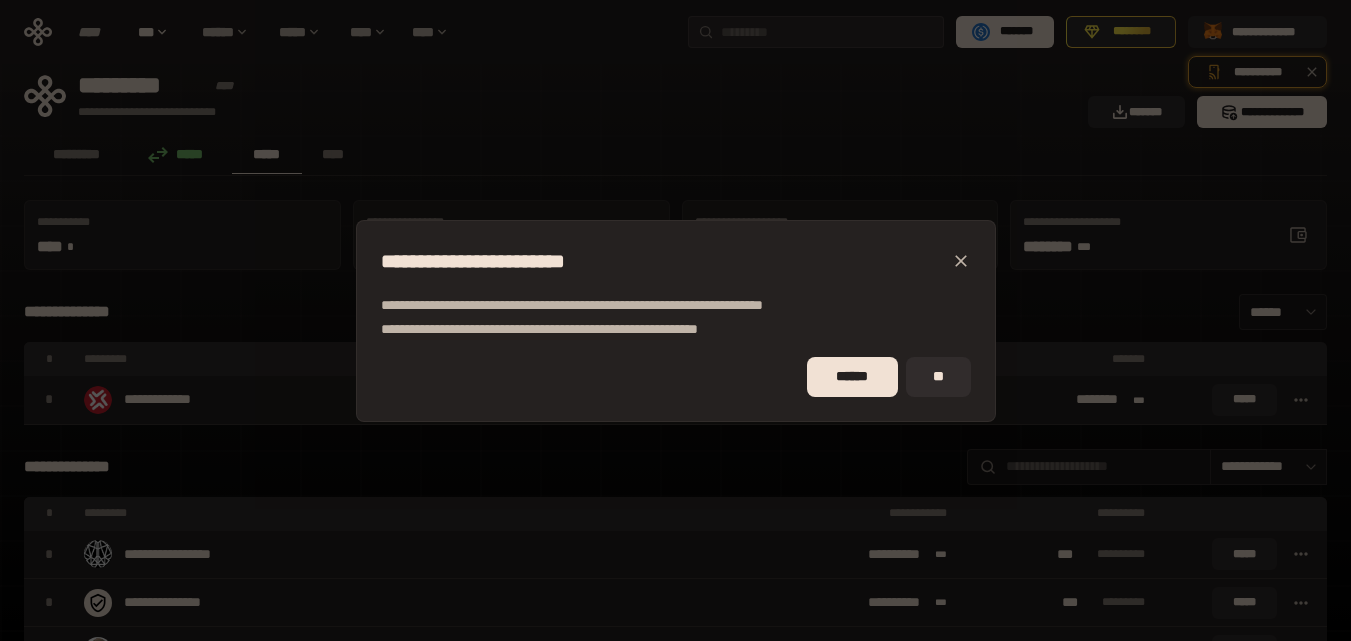 click 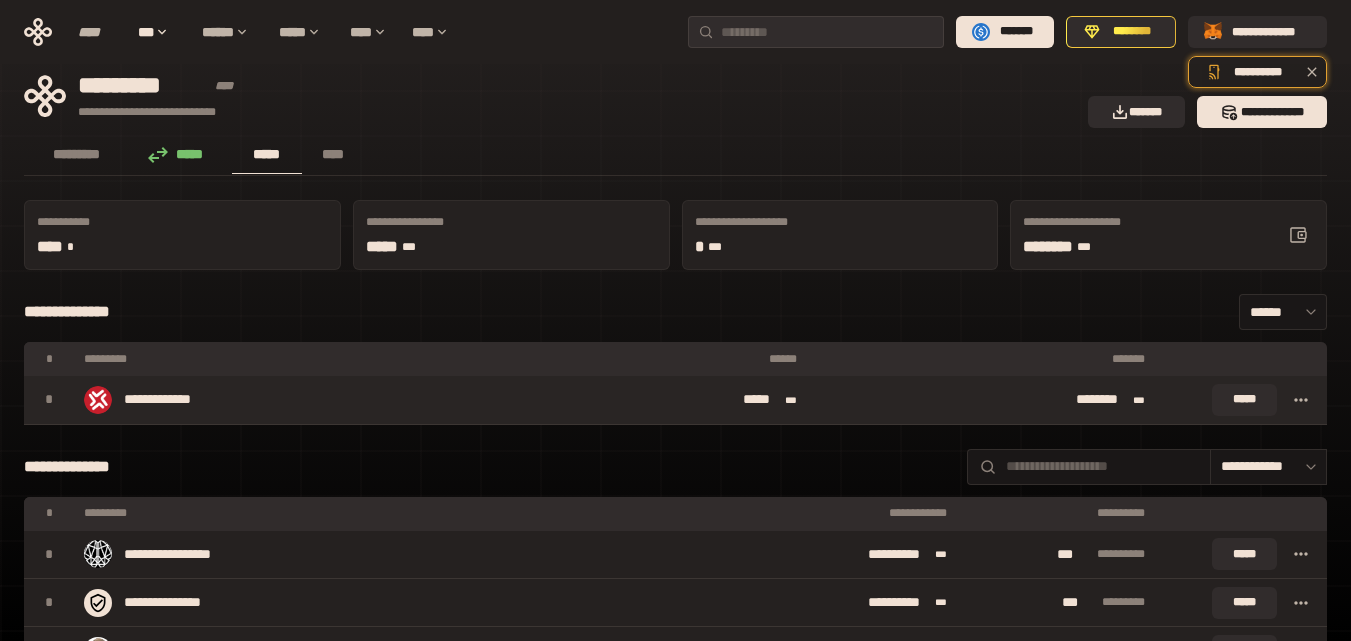 click 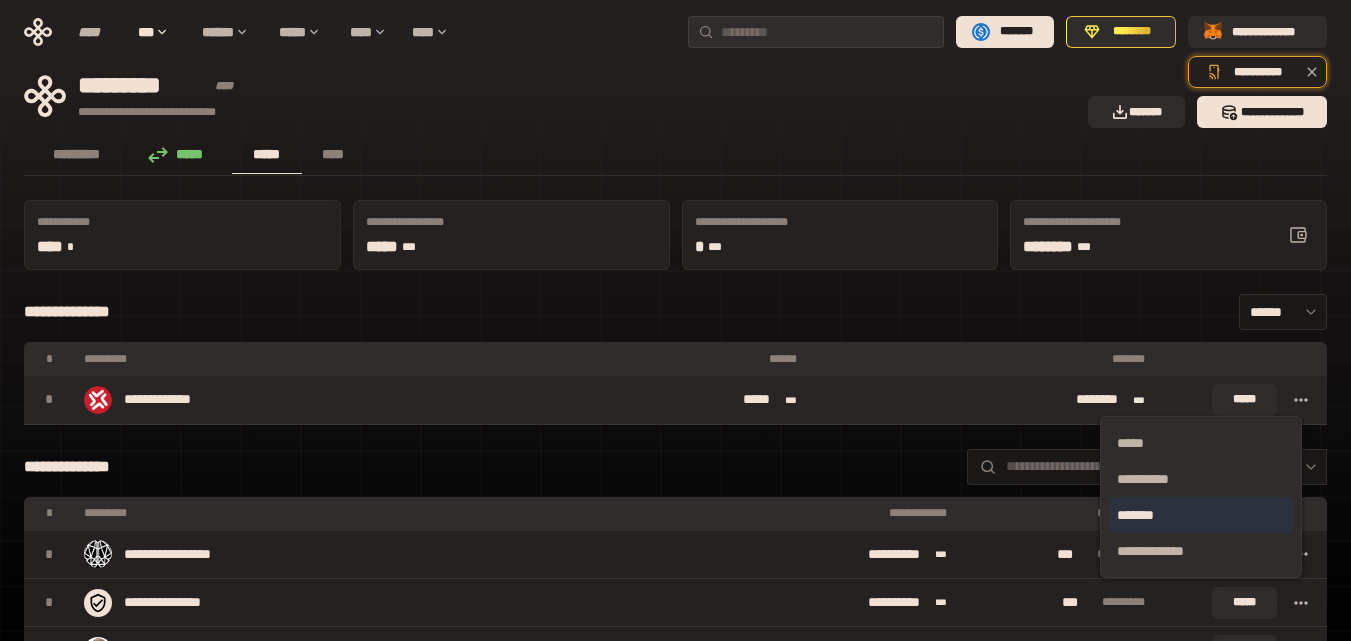click on "*******" at bounding box center (1201, 515) 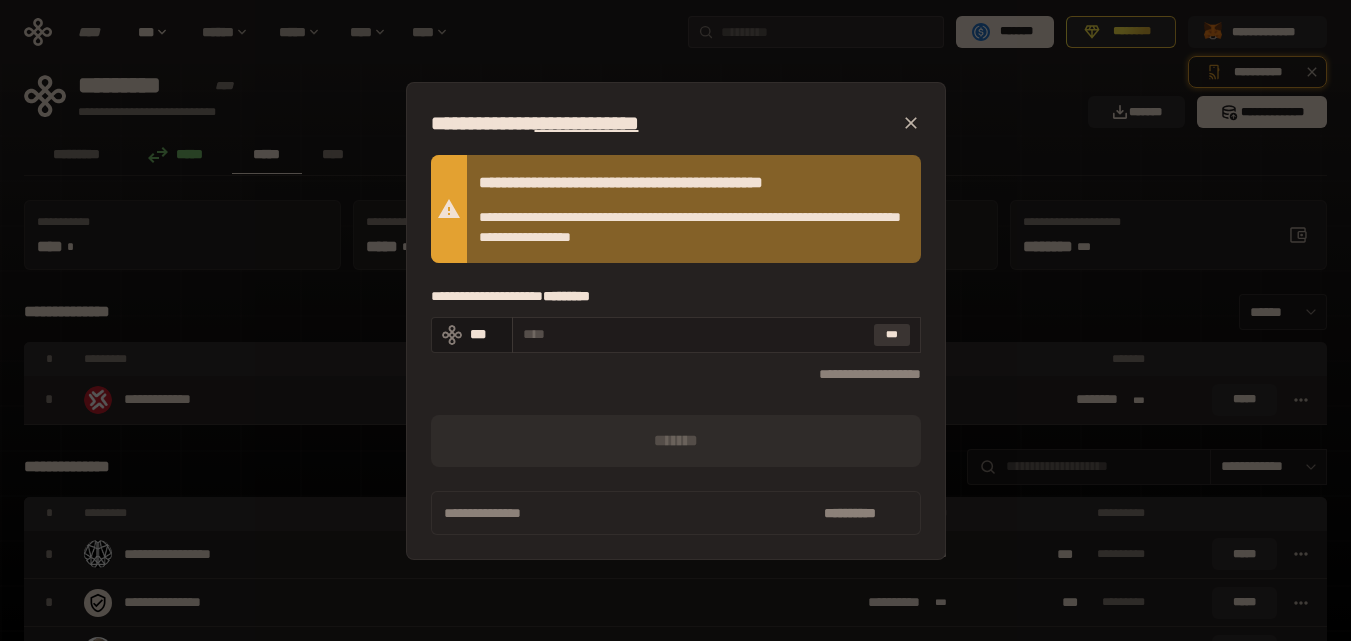 click on "***" at bounding box center (892, 335) 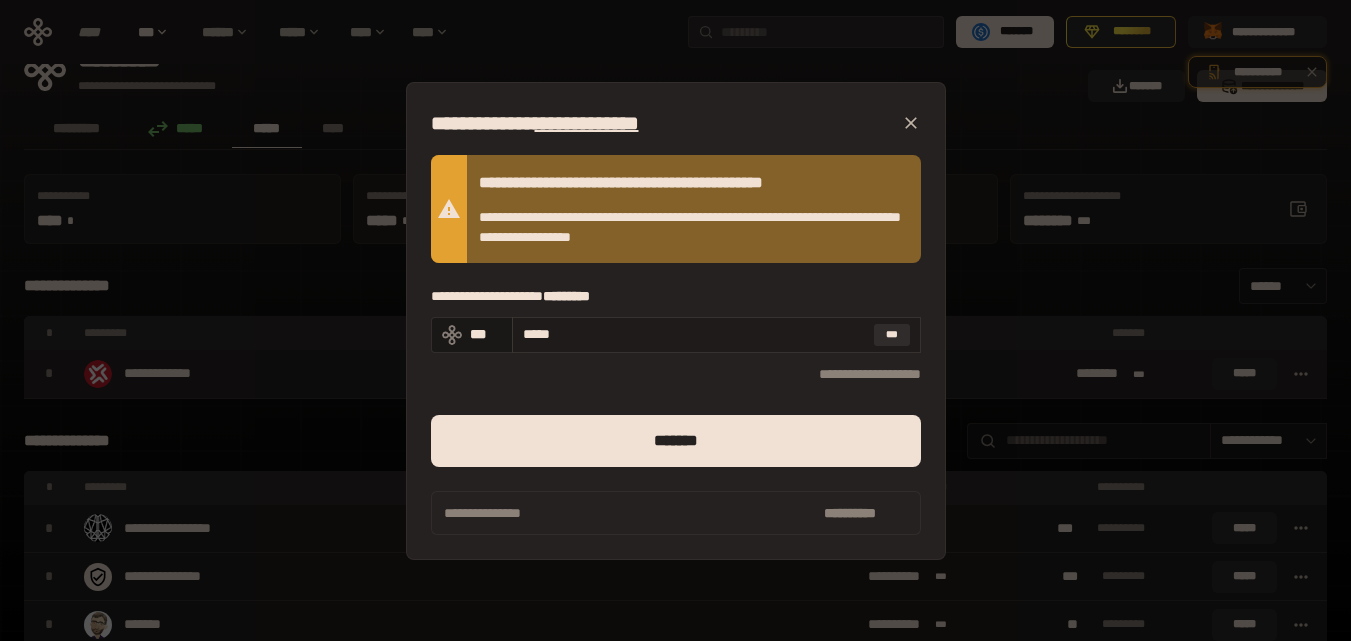 scroll, scrollTop: 0, scrollLeft: 0, axis: both 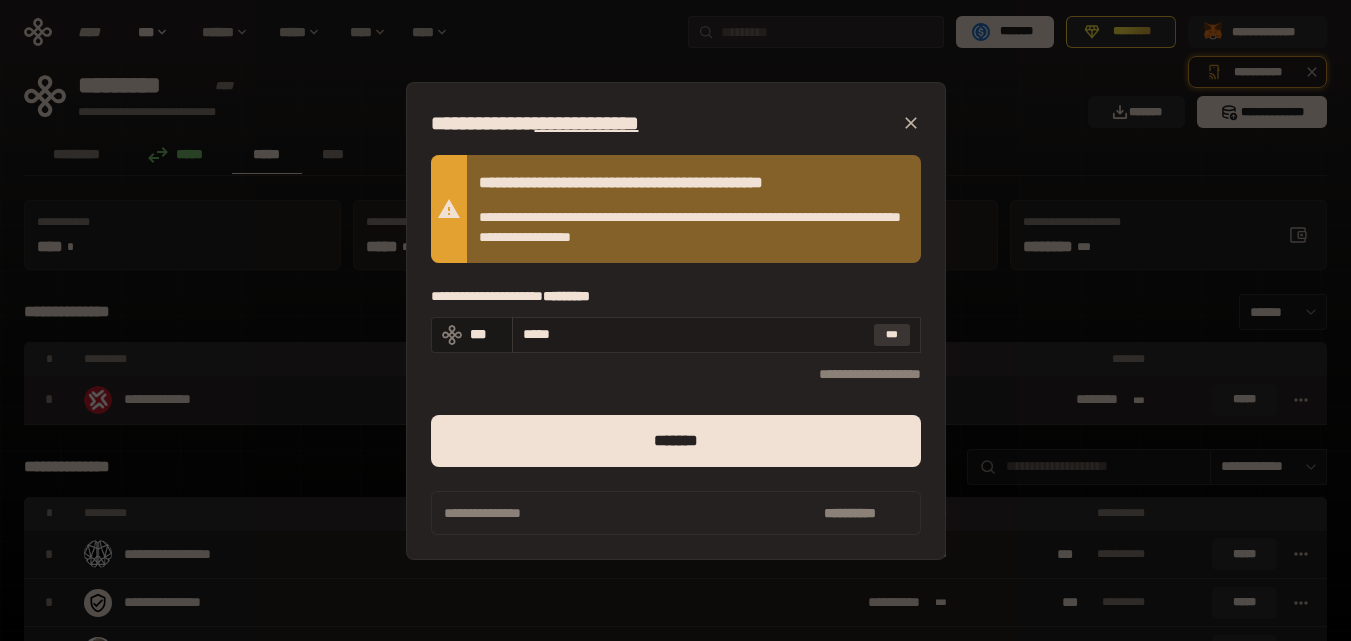click on "***" at bounding box center [892, 335] 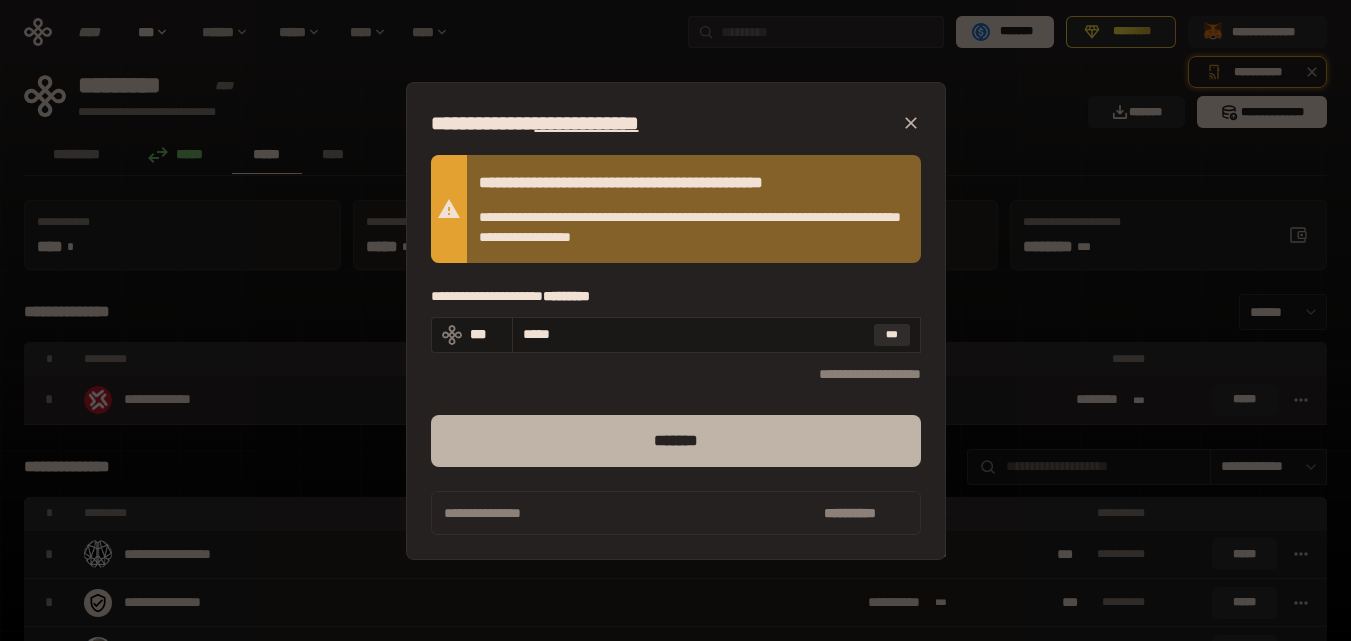 click on "*******" at bounding box center [676, 441] 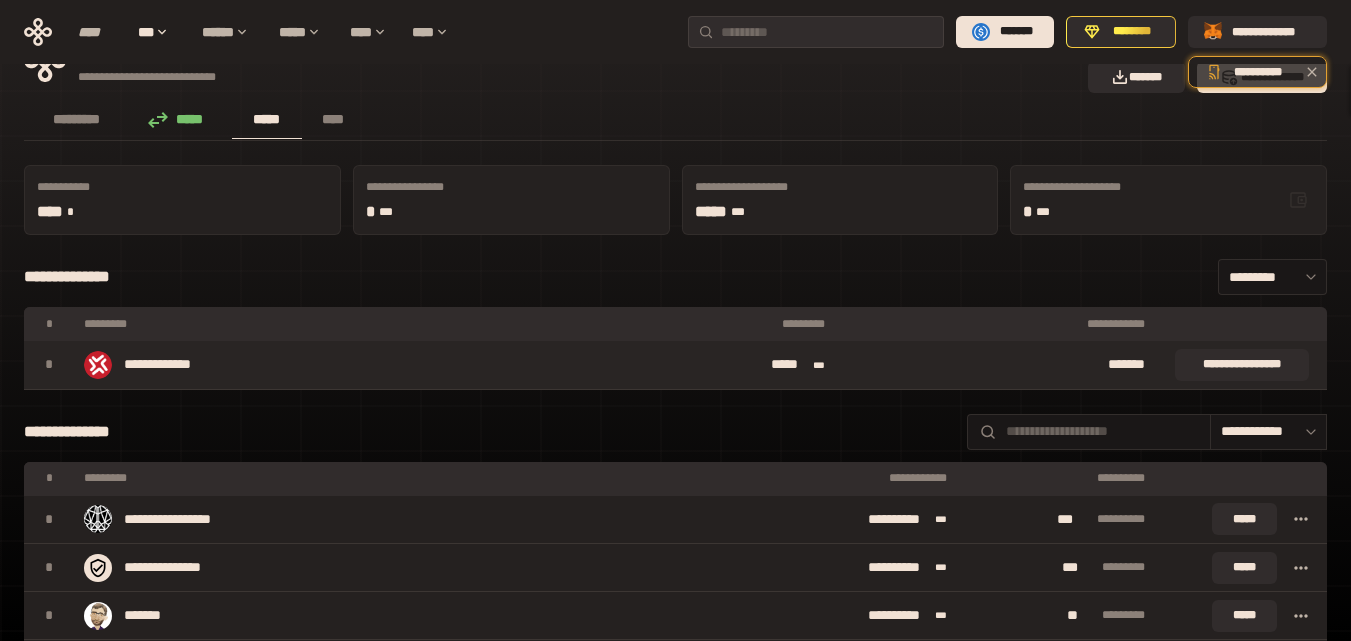 scroll, scrollTop: 0, scrollLeft: 0, axis: both 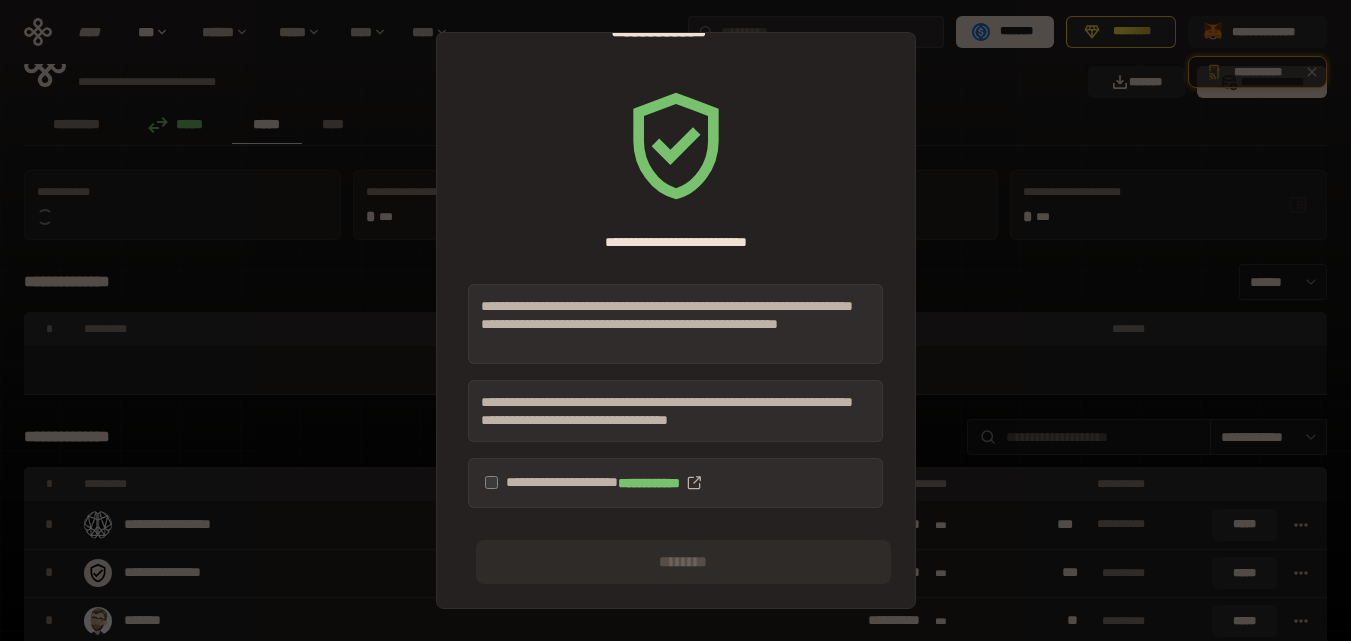 click on "**********" at bounding box center [675, 483] 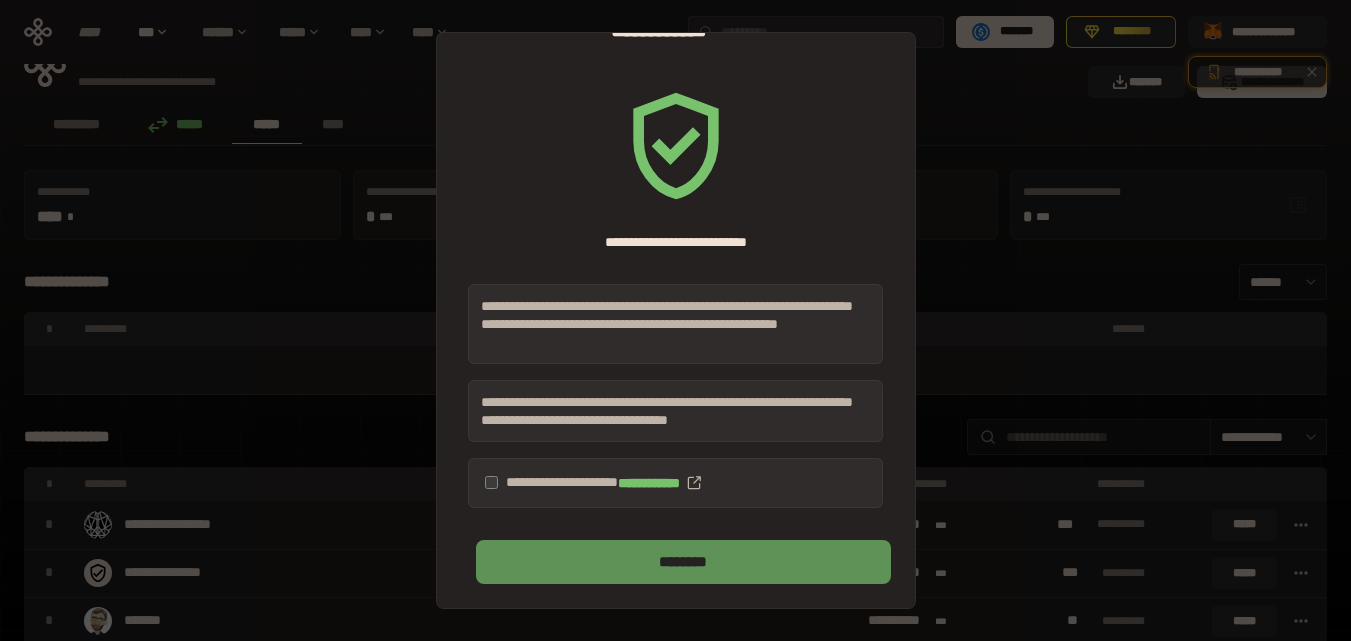 click on "********" at bounding box center [683, 562] 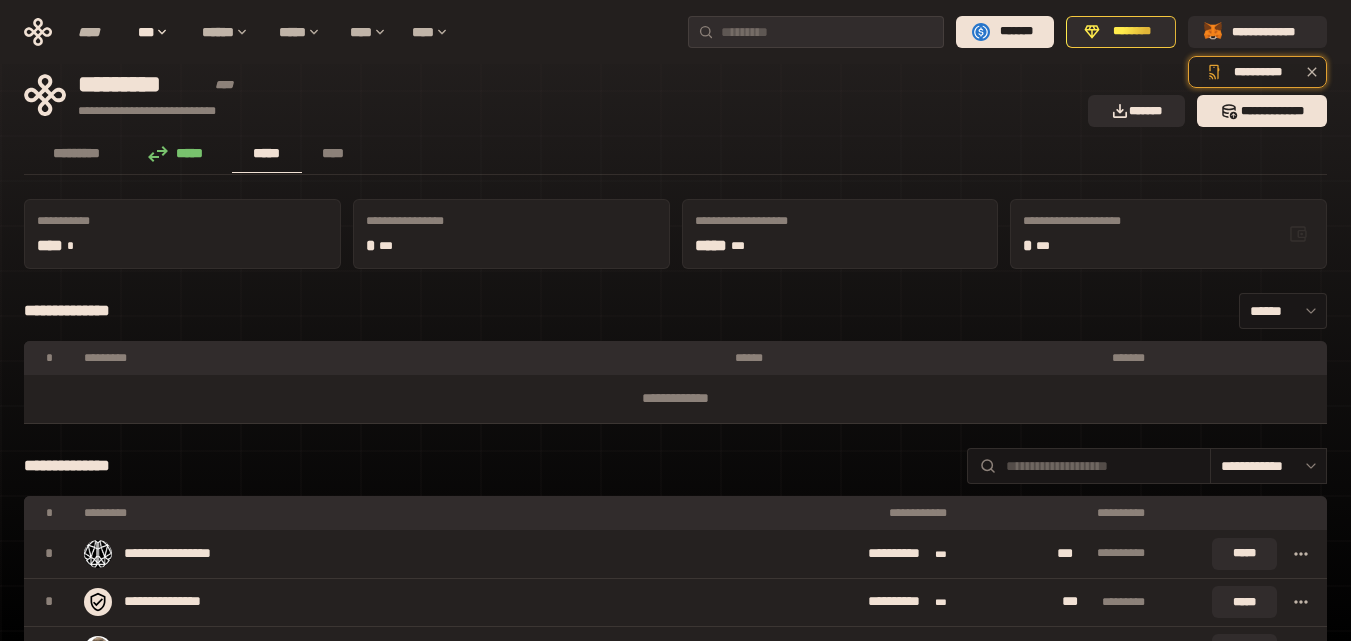 scroll, scrollTop: 0, scrollLeft: 0, axis: both 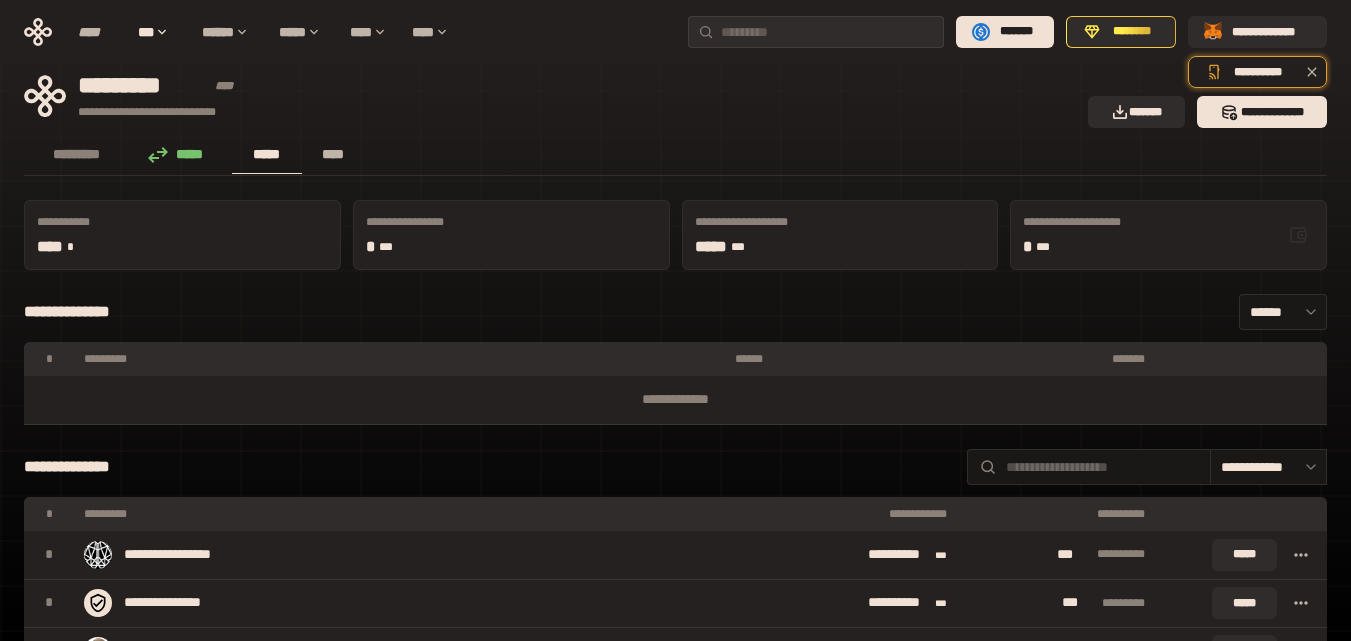 click on "****" at bounding box center [333, 154] 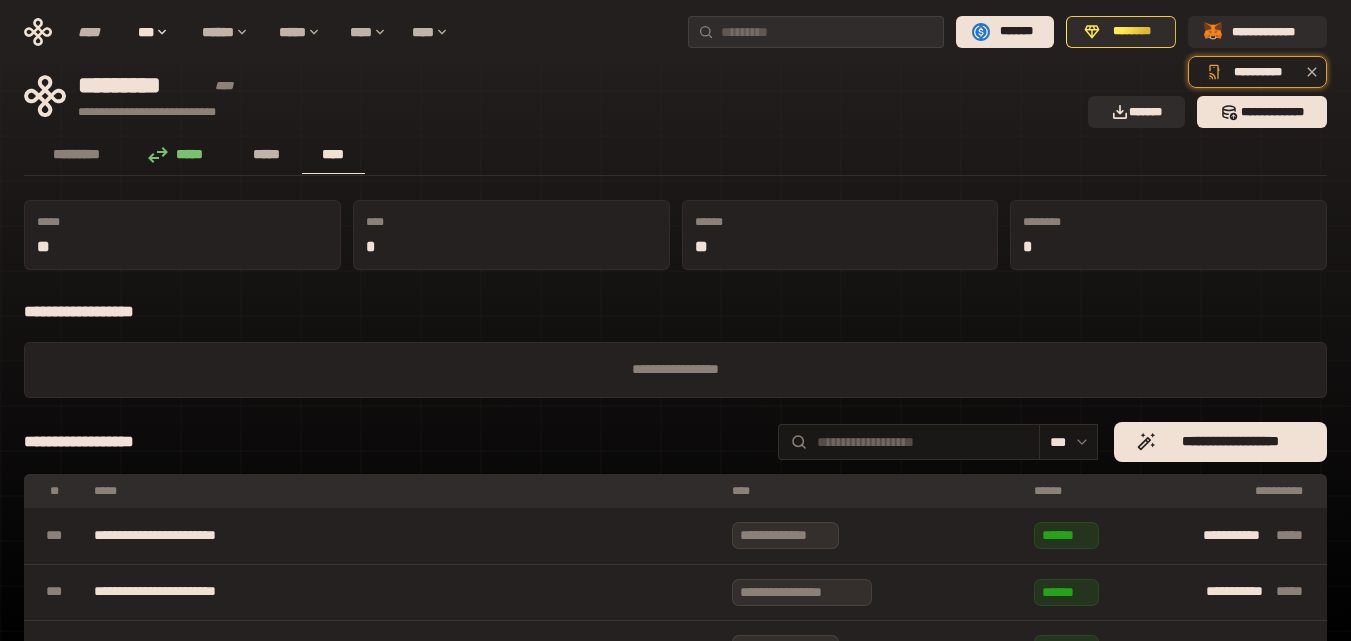 click on "*****" at bounding box center (267, 154) 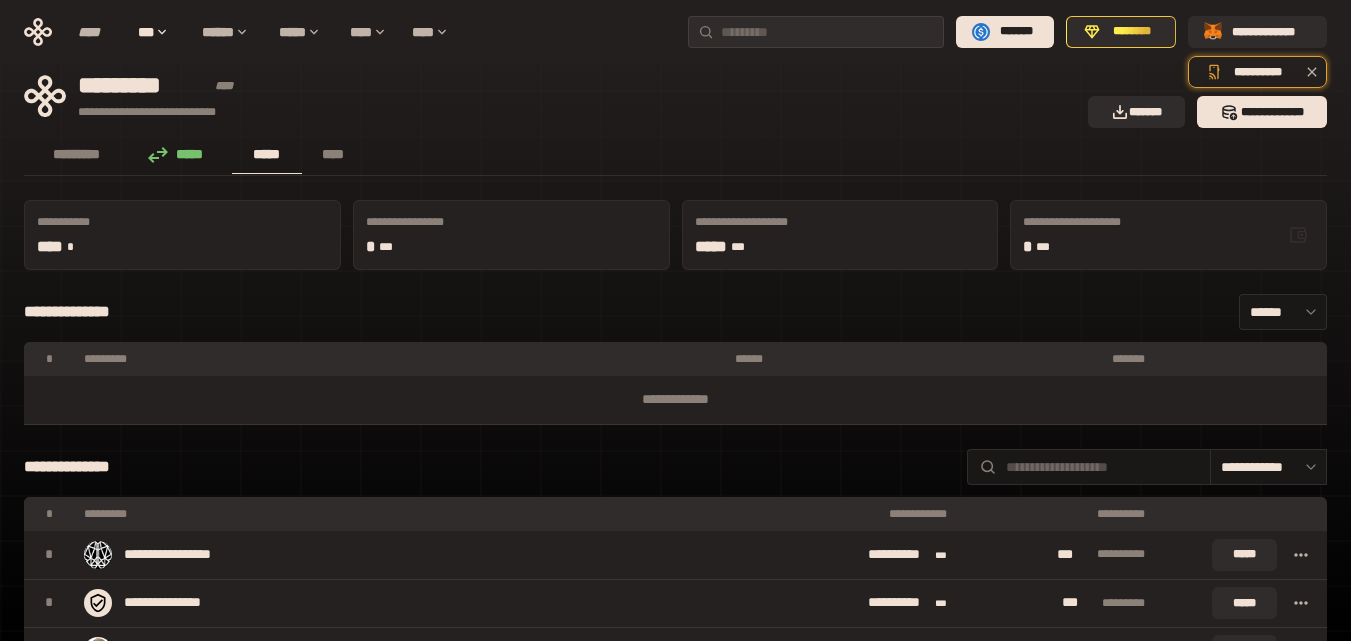 click on "*****   ***" at bounding box center [840, 247] 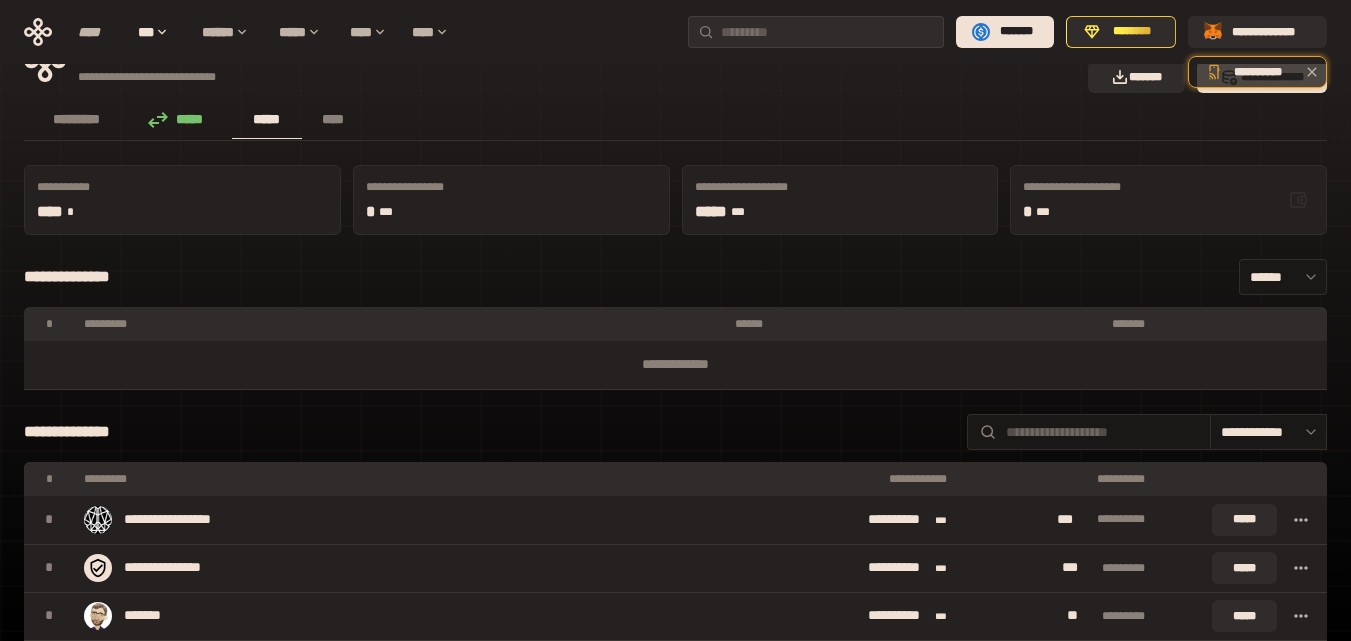 scroll, scrollTop: 0, scrollLeft: 0, axis: both 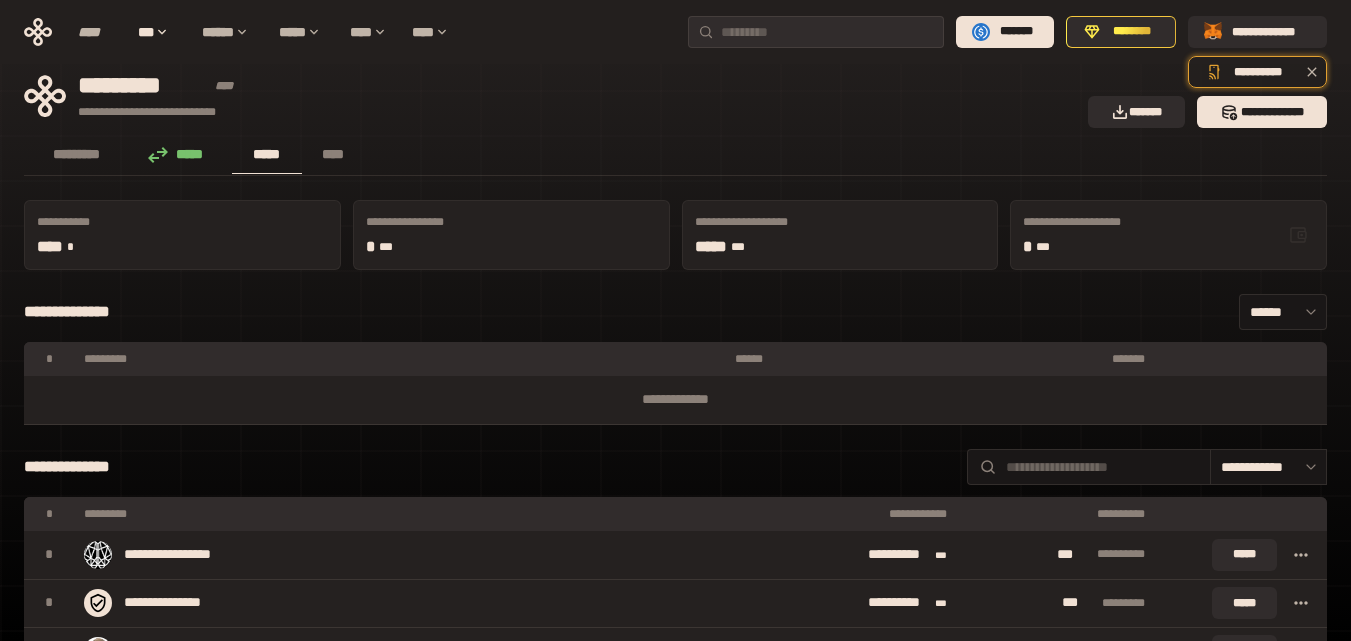 click on "**********" at bounding box center [840, 235] 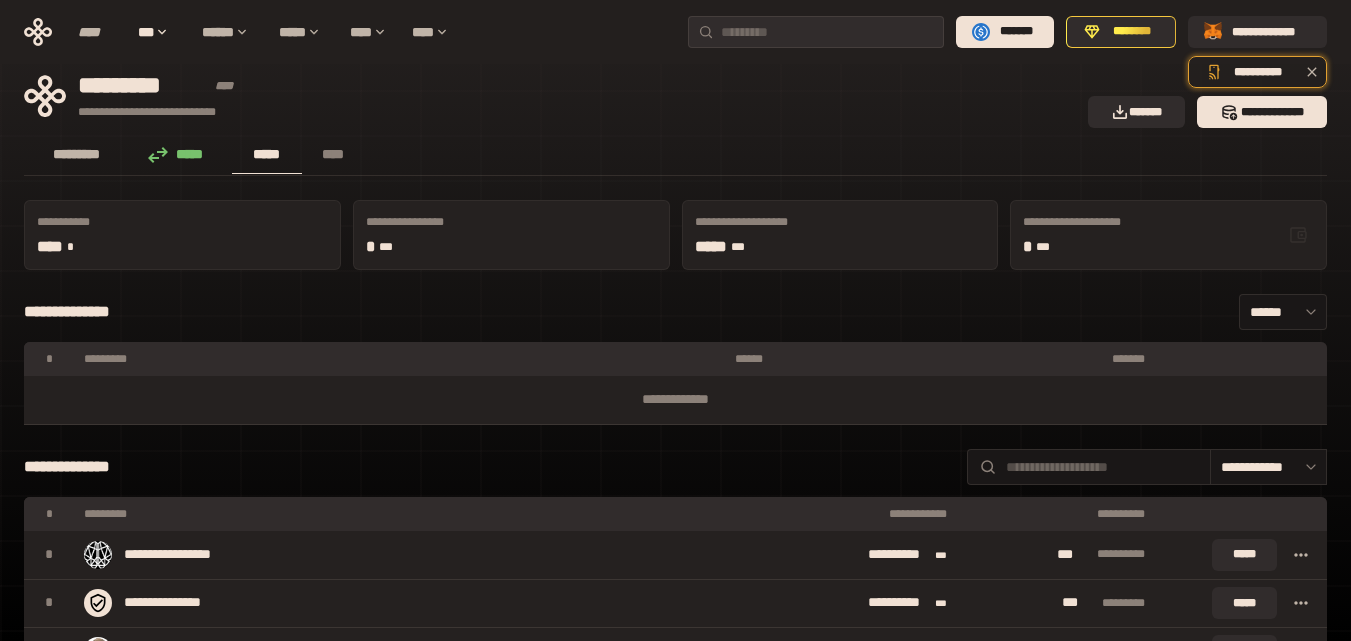 click on "*********" at bounding box center [77, 154] 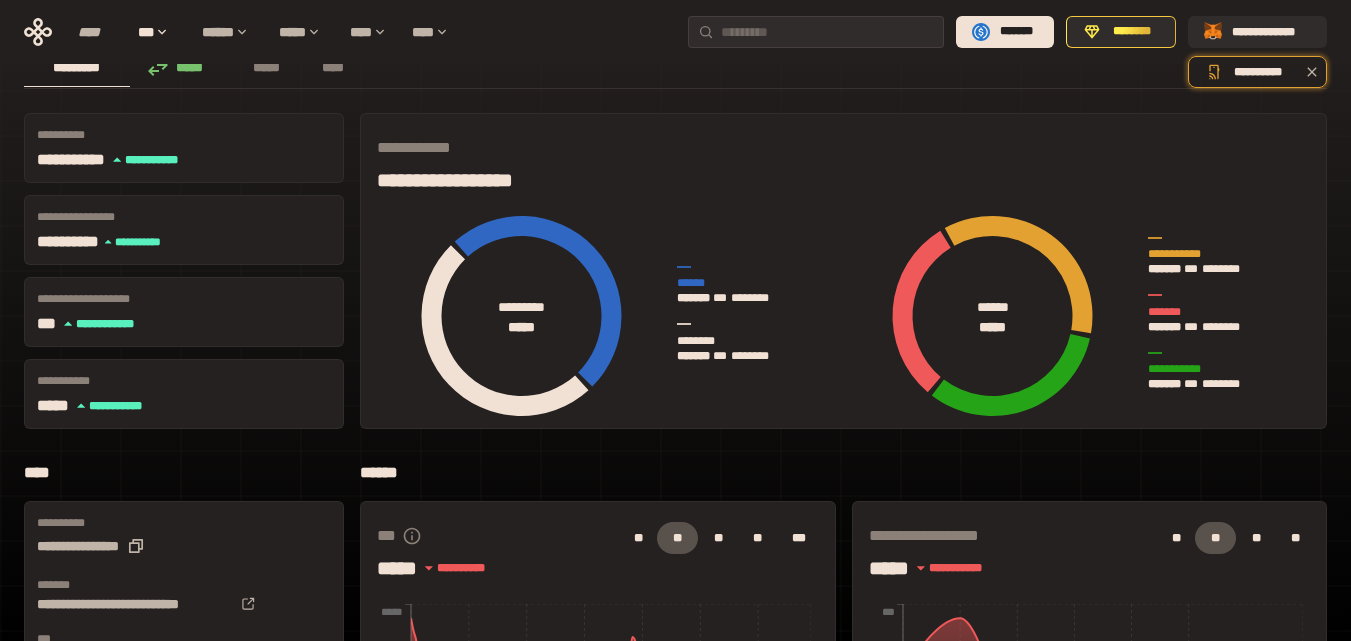 scroll, scrollTop: 0, scrollLeft: 0, axis: both 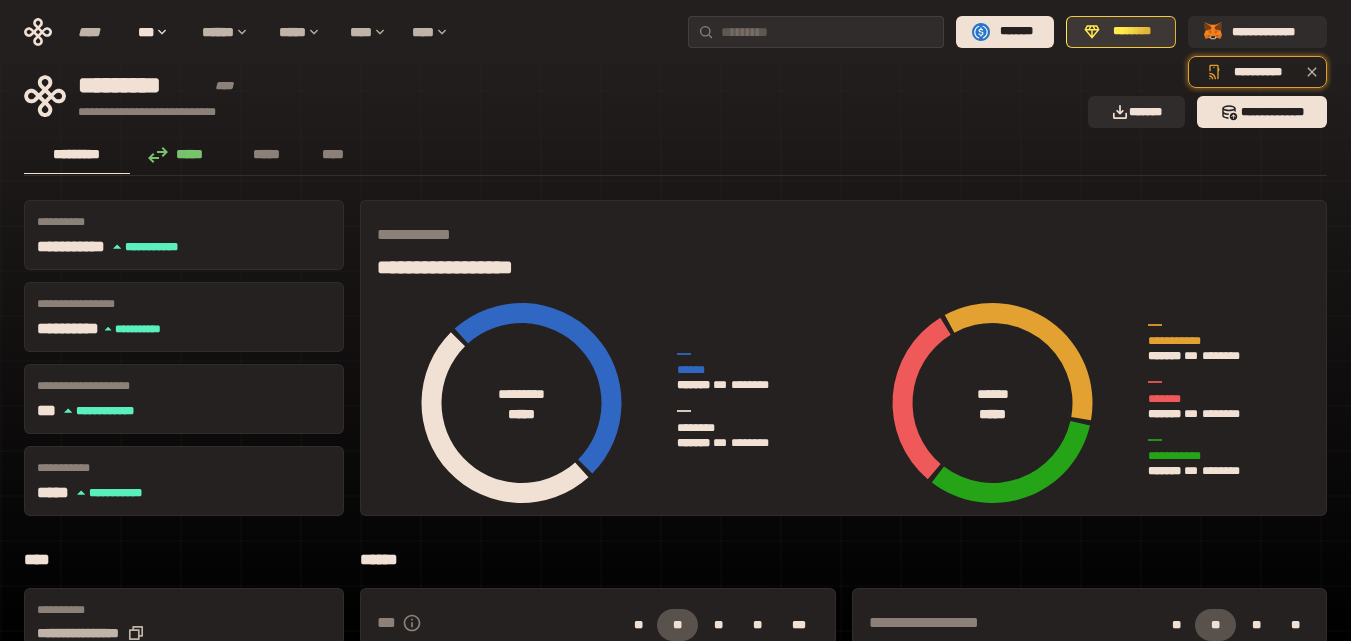 click on "********" at bounding box center [1132, 32] 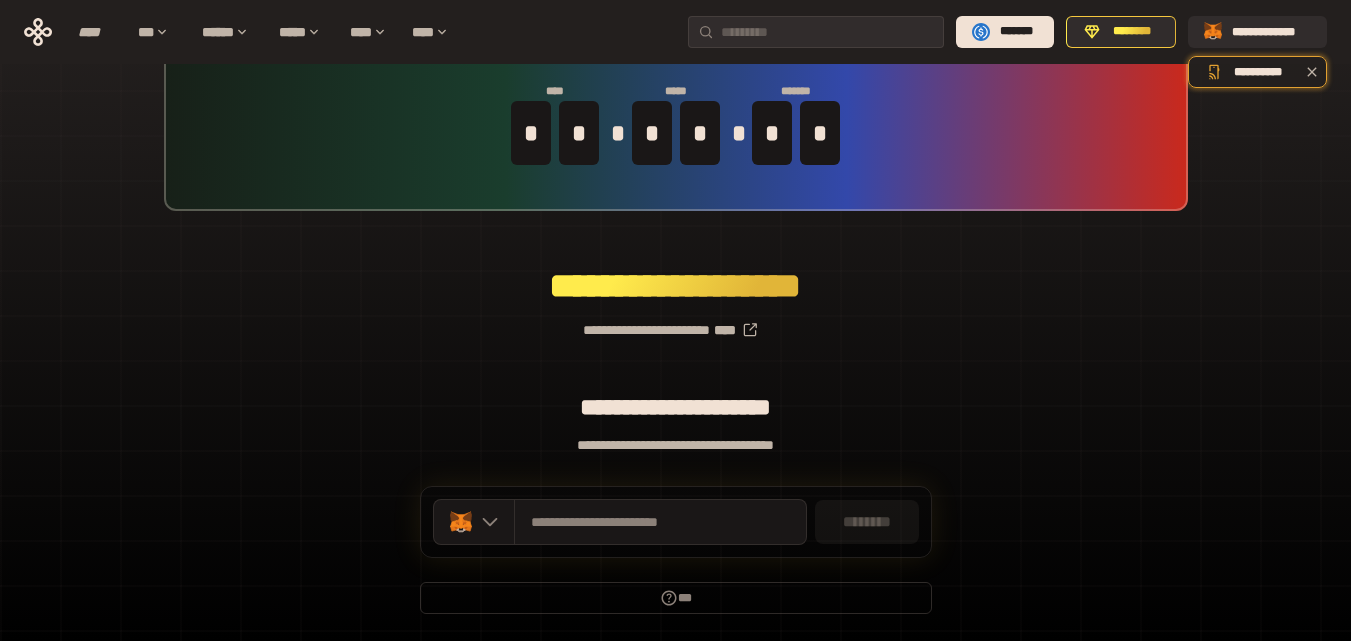 scroll, scrollTop: 0, scrollLeft: 0, axis: both 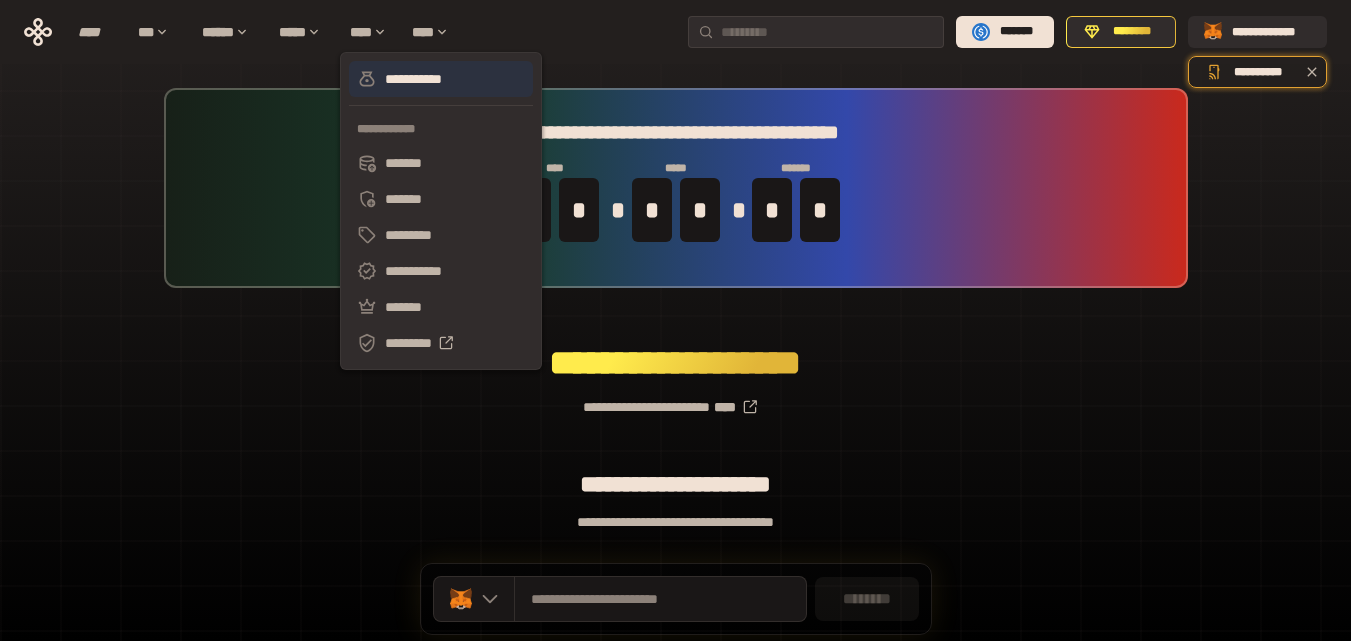 click on "**********" at bounding box center (441, 79) 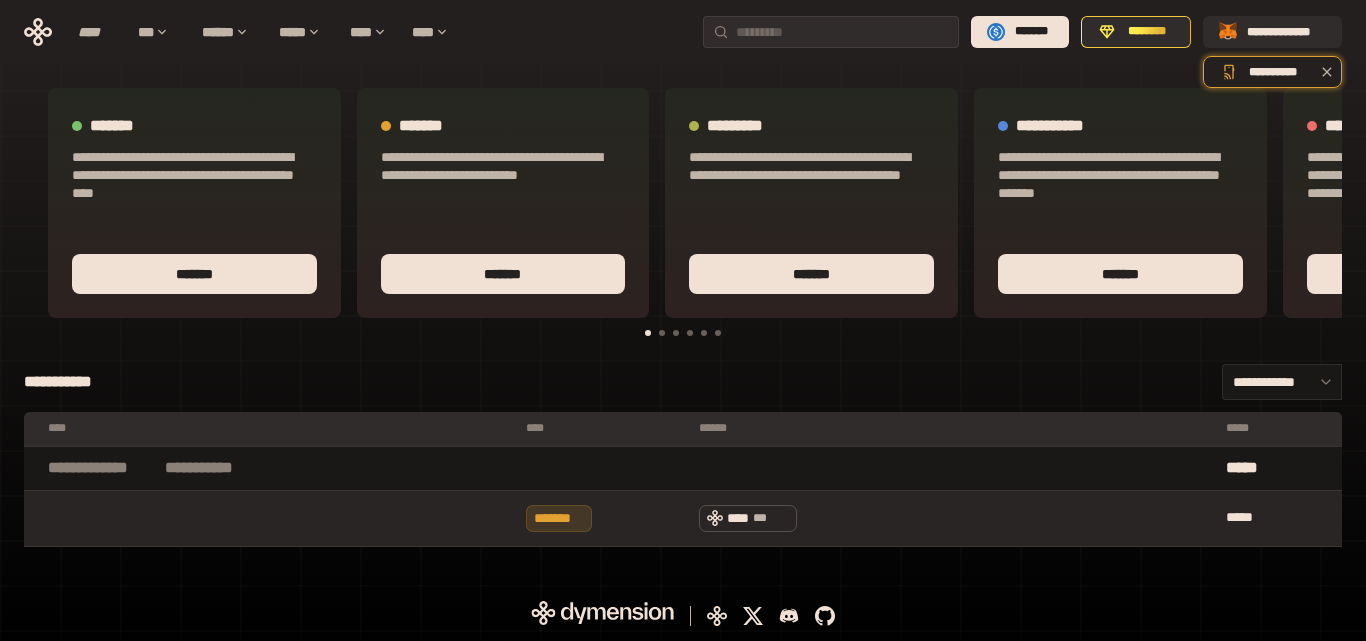 click on "*******" at bounding box center [559, 518] 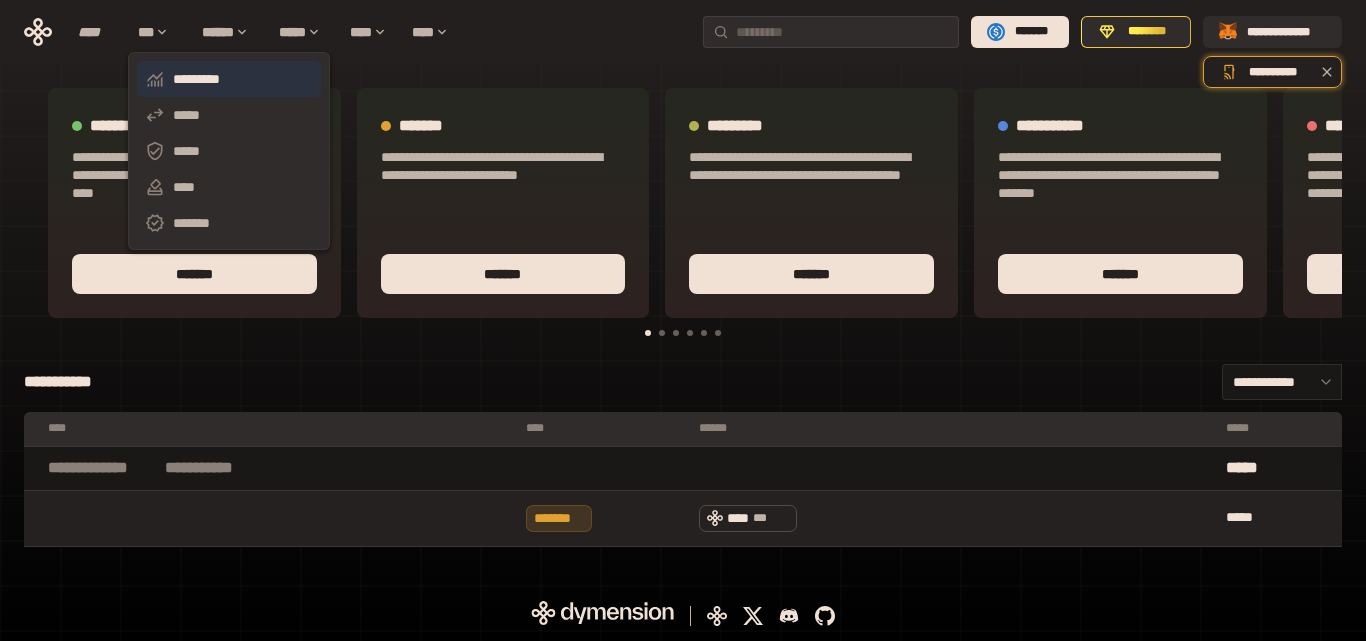 click on "*********" at bounding box center (229, 79) 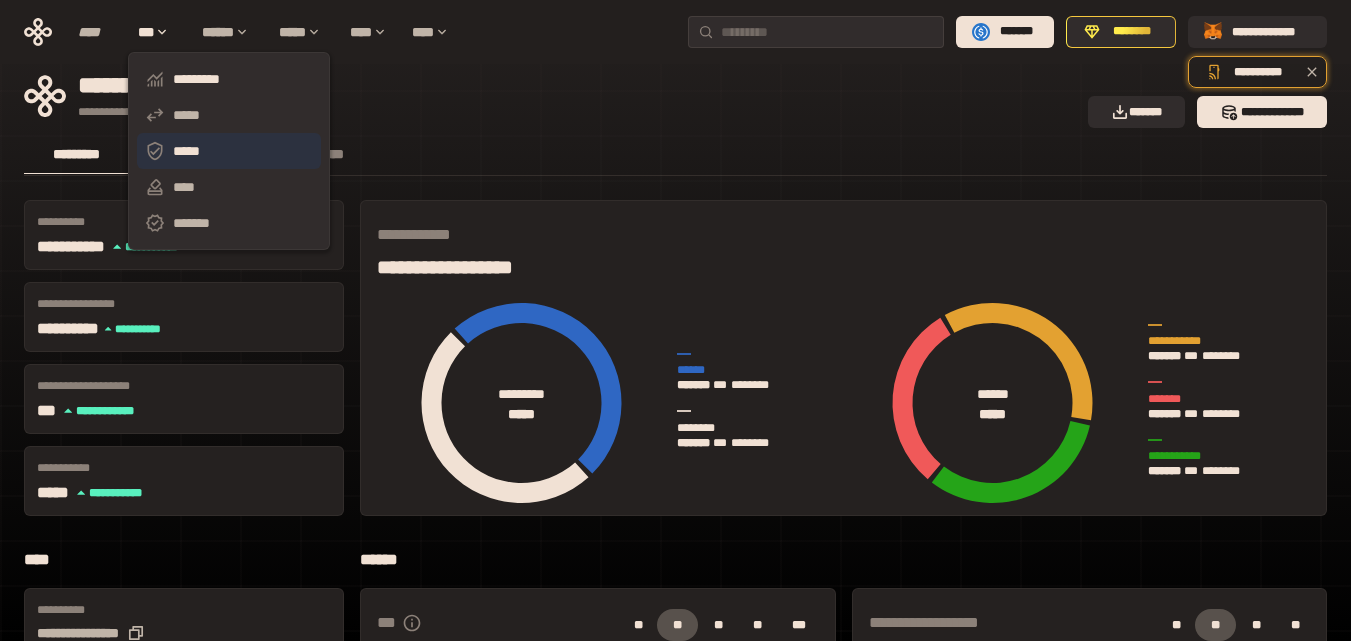click on "*****" at bounding box center (229, 151) 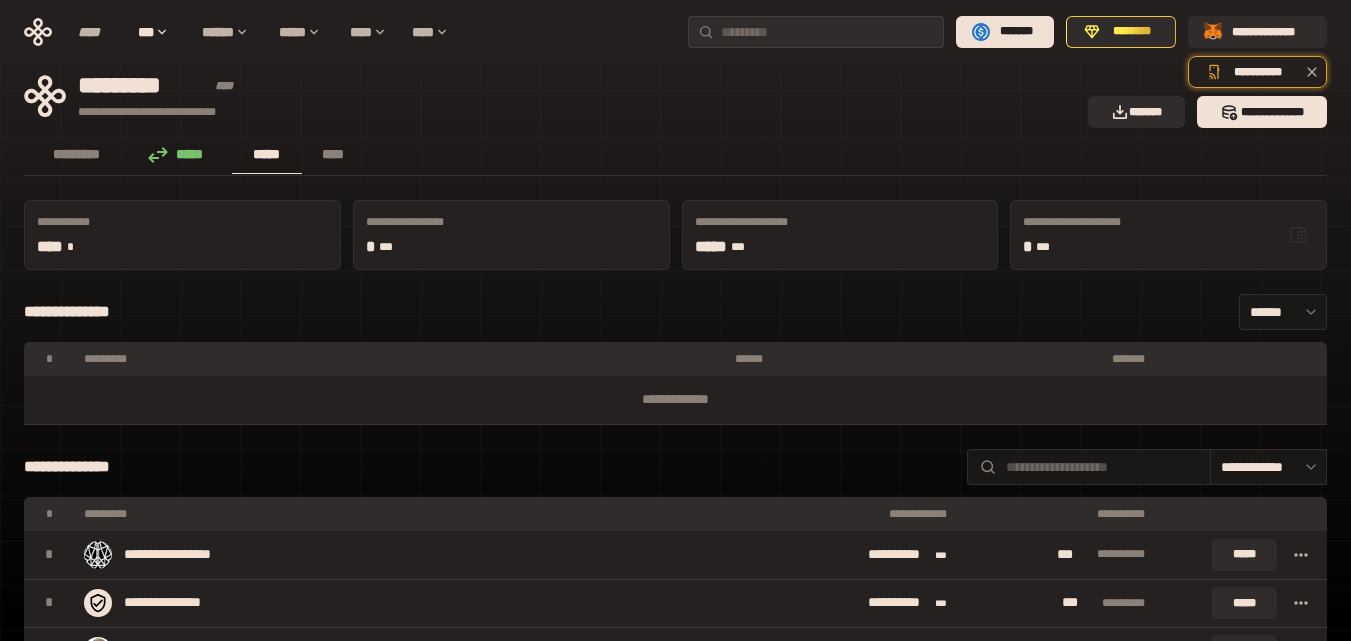 click on "*****   ***" at bounding box center [840, 247] 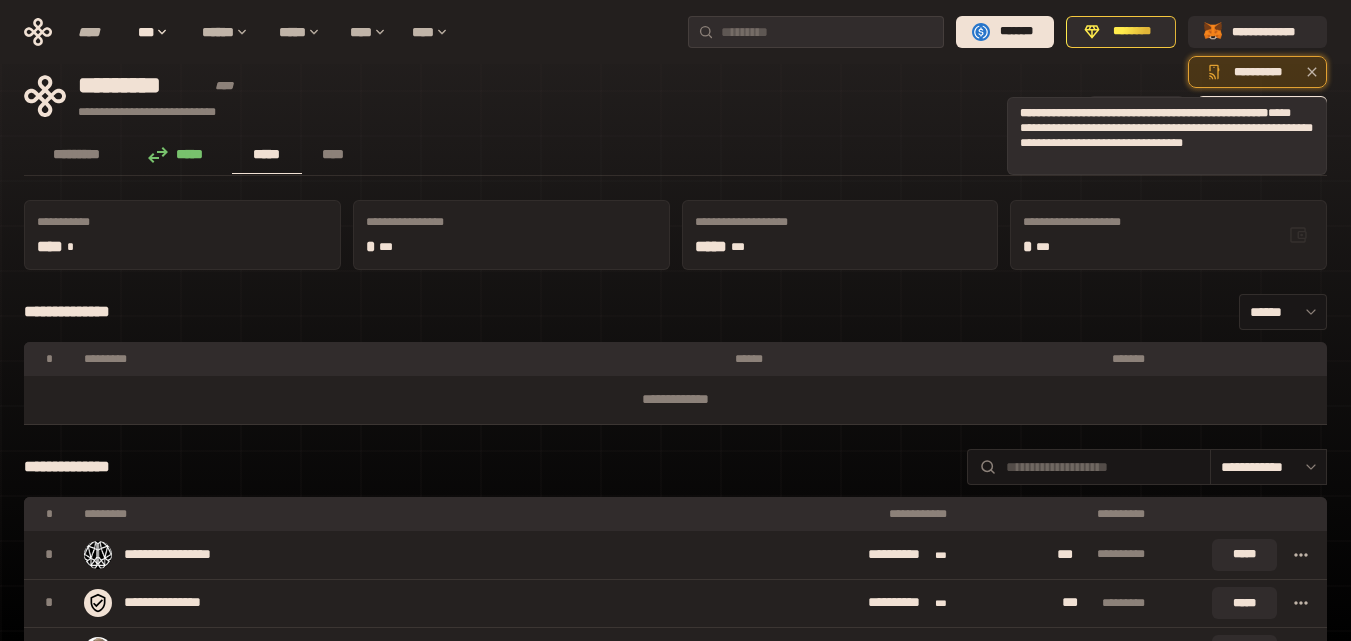 click 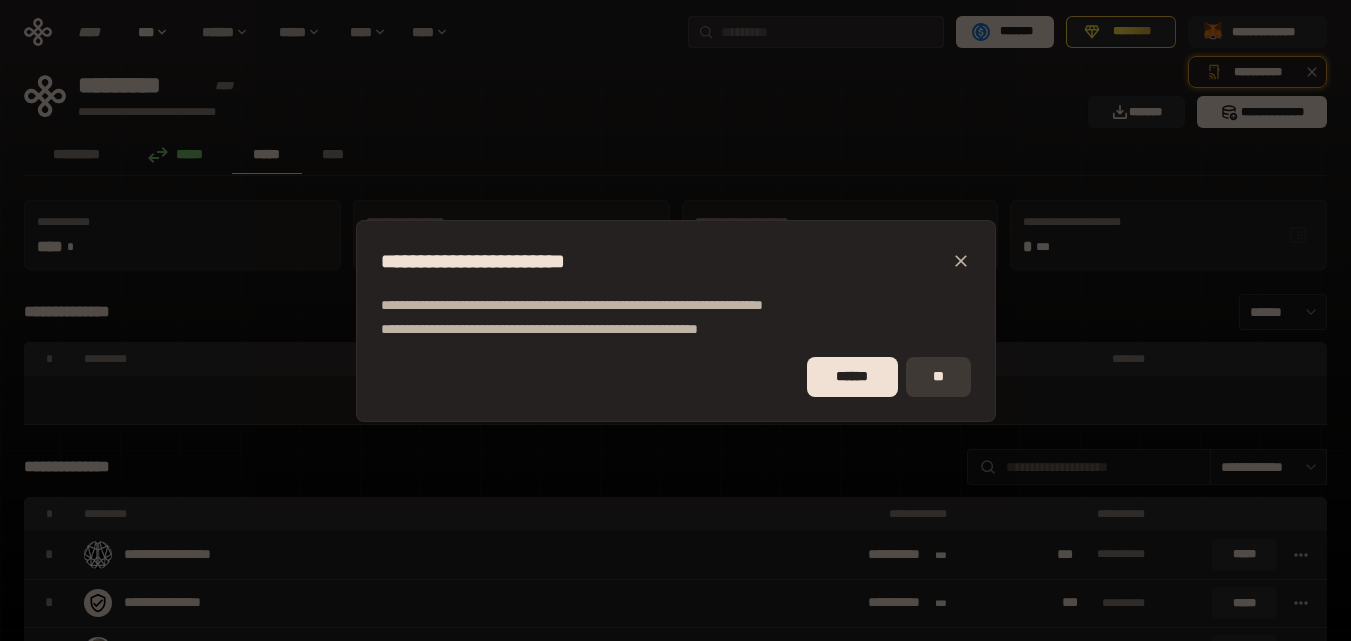click on "**" at bounding box center (938, 377) 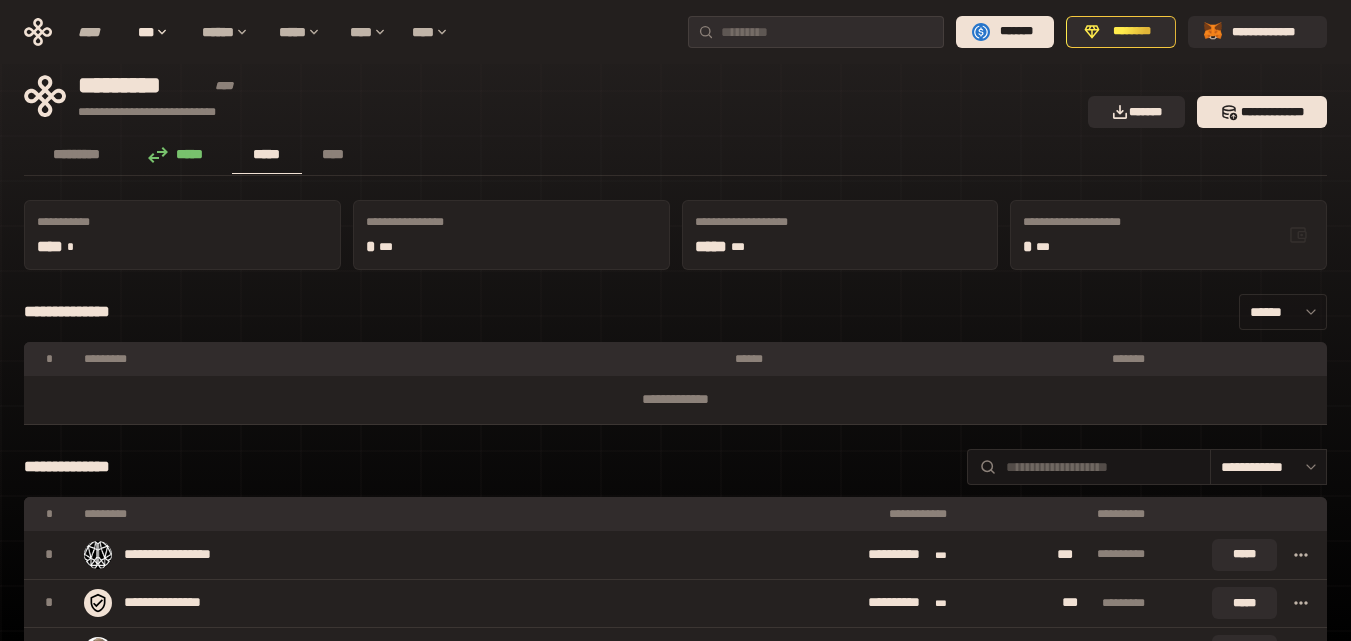 click on "******" at bounding box center [1283, 312] 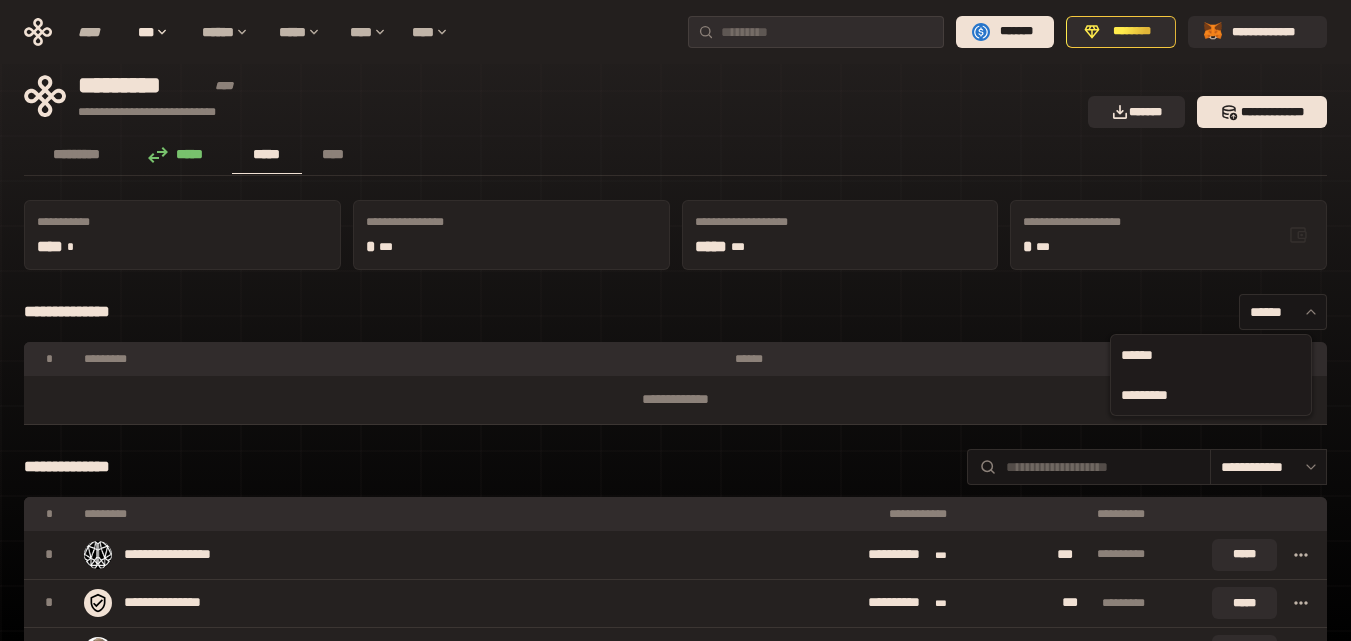 click on "*********" at bounding box center [1211, 395] 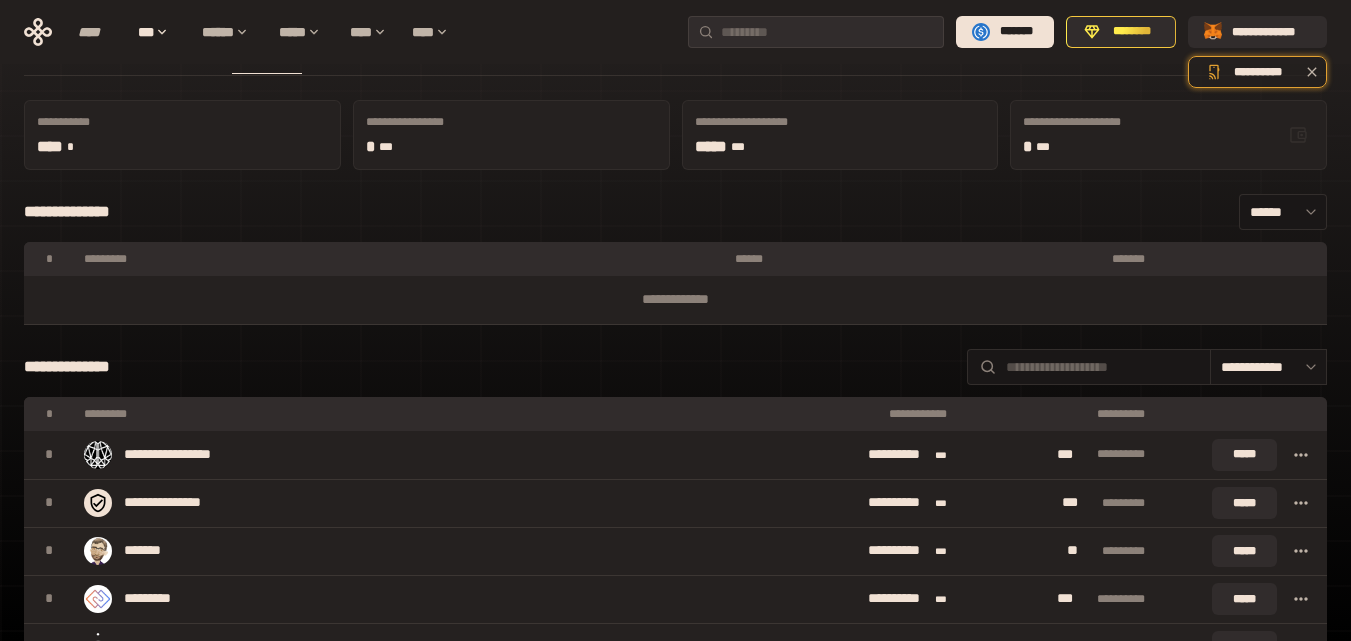 scroll, scrollTop: 0, scrollLeft: 0, axis: both 